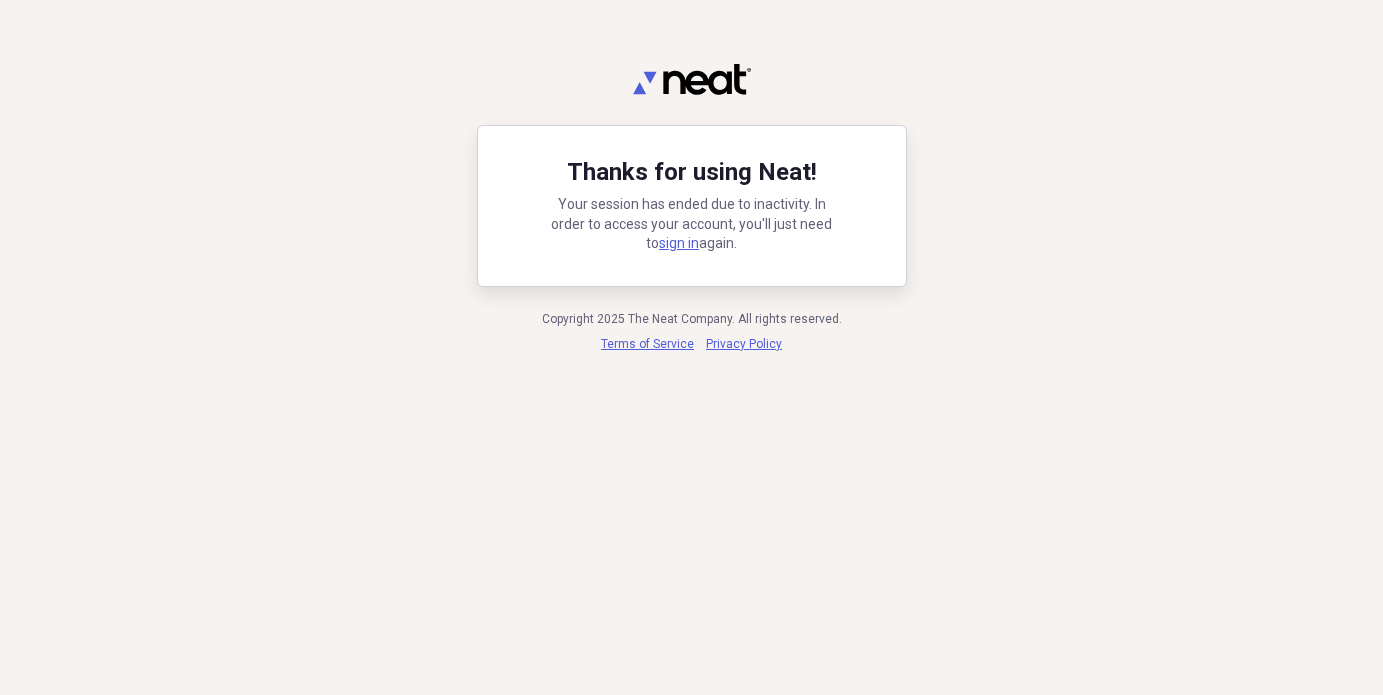 scroll, scrollTop: 0, scrollLeft: 0, axis: both 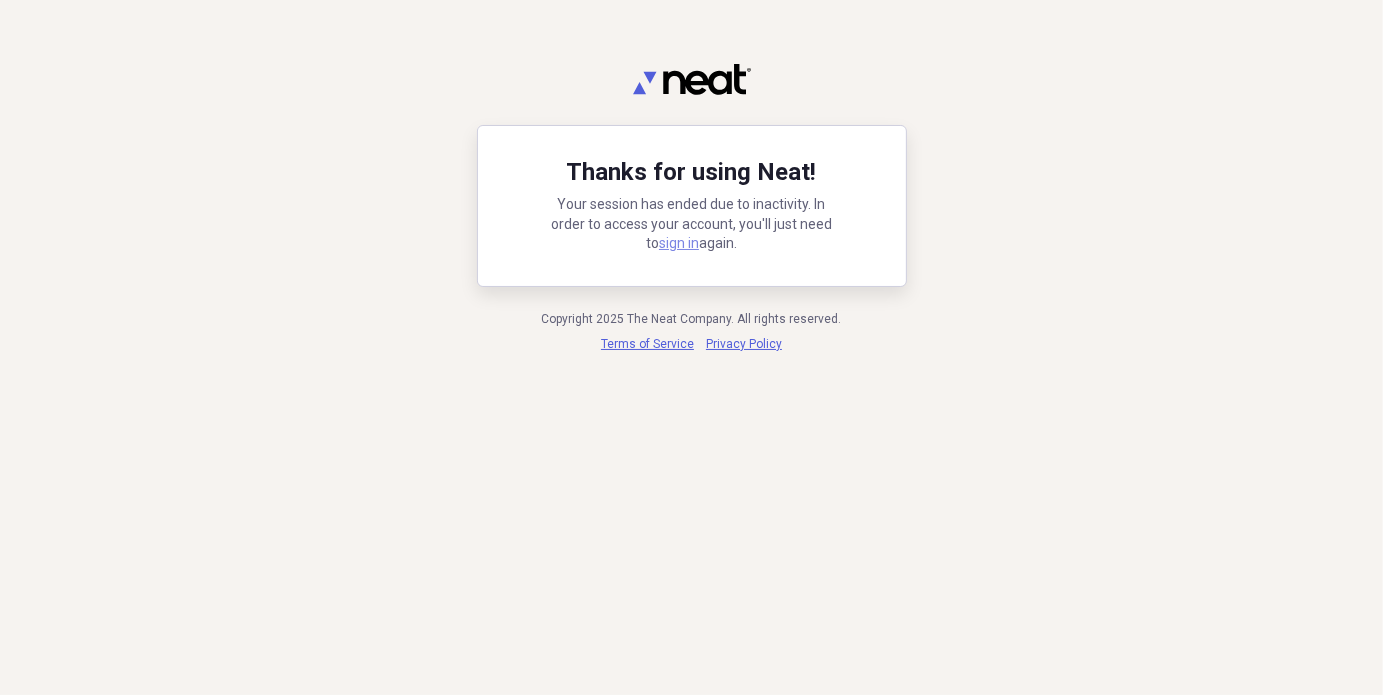 click on "sign in" at bounding box center [679, 243] 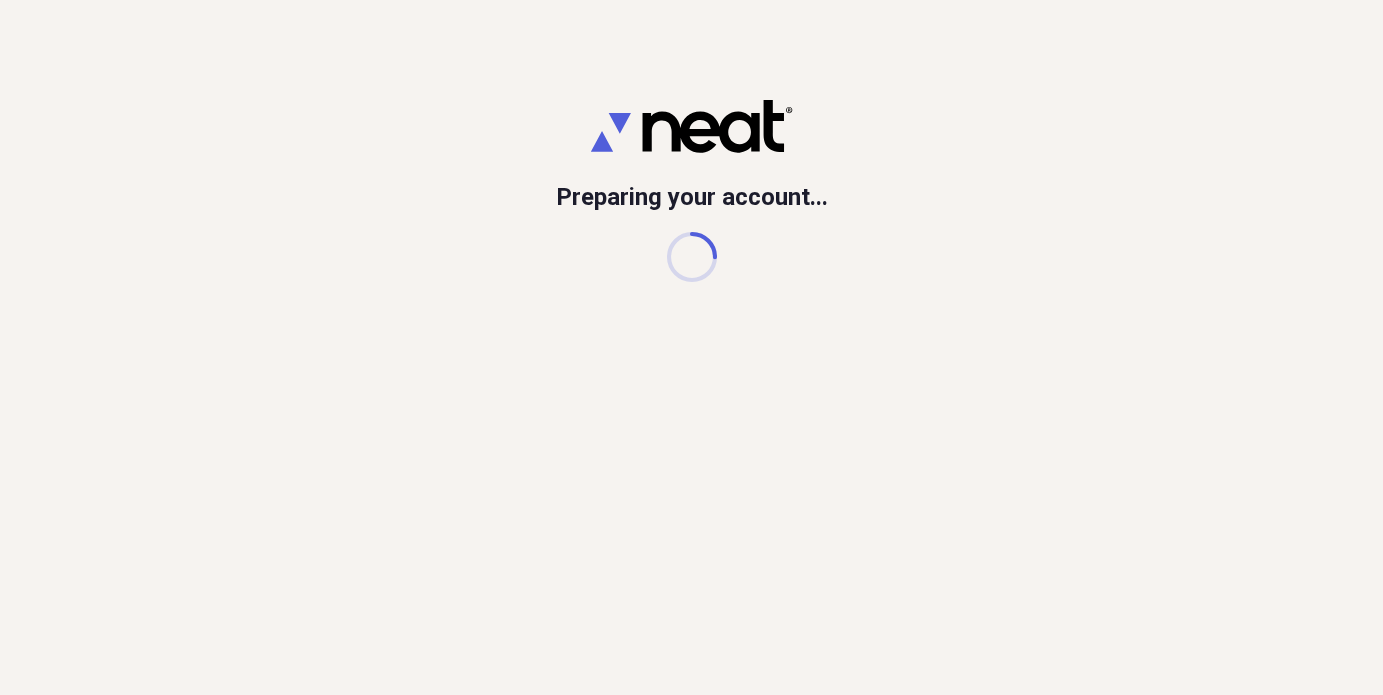 scroll, scrollTop: 0, scrollLeft: 0, axis: both 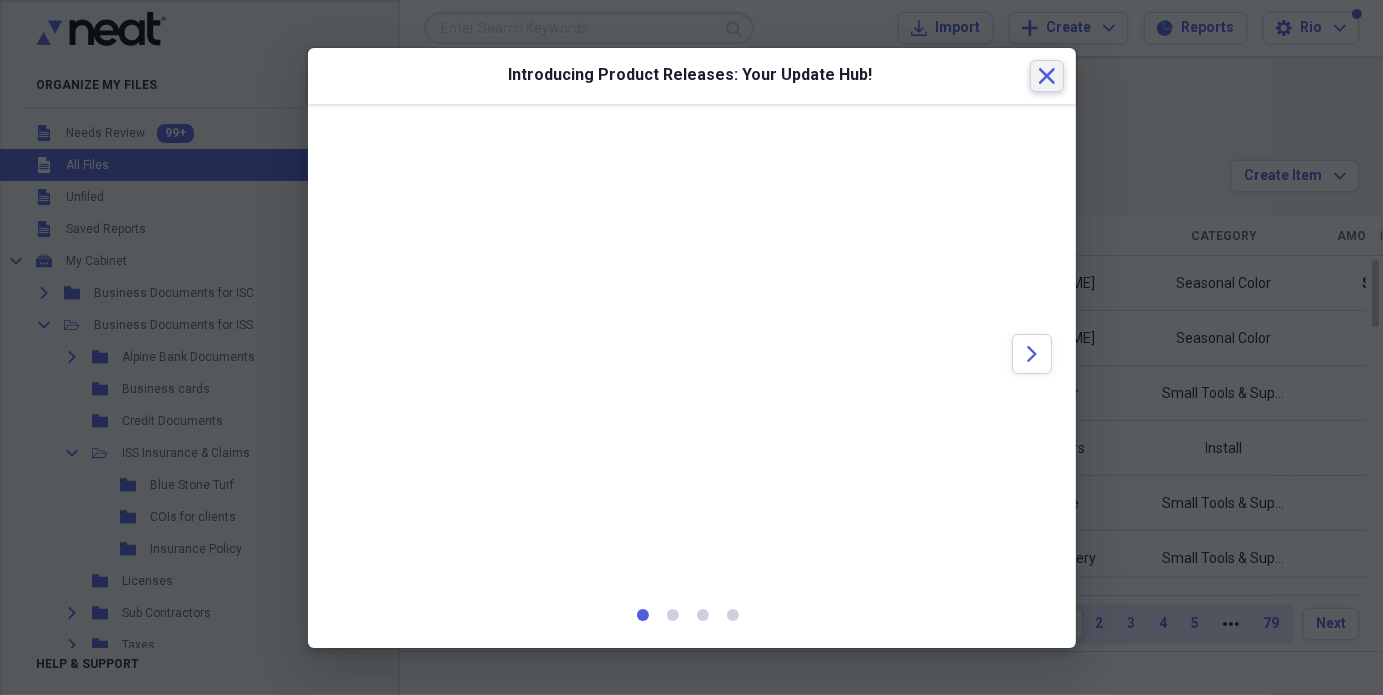 click 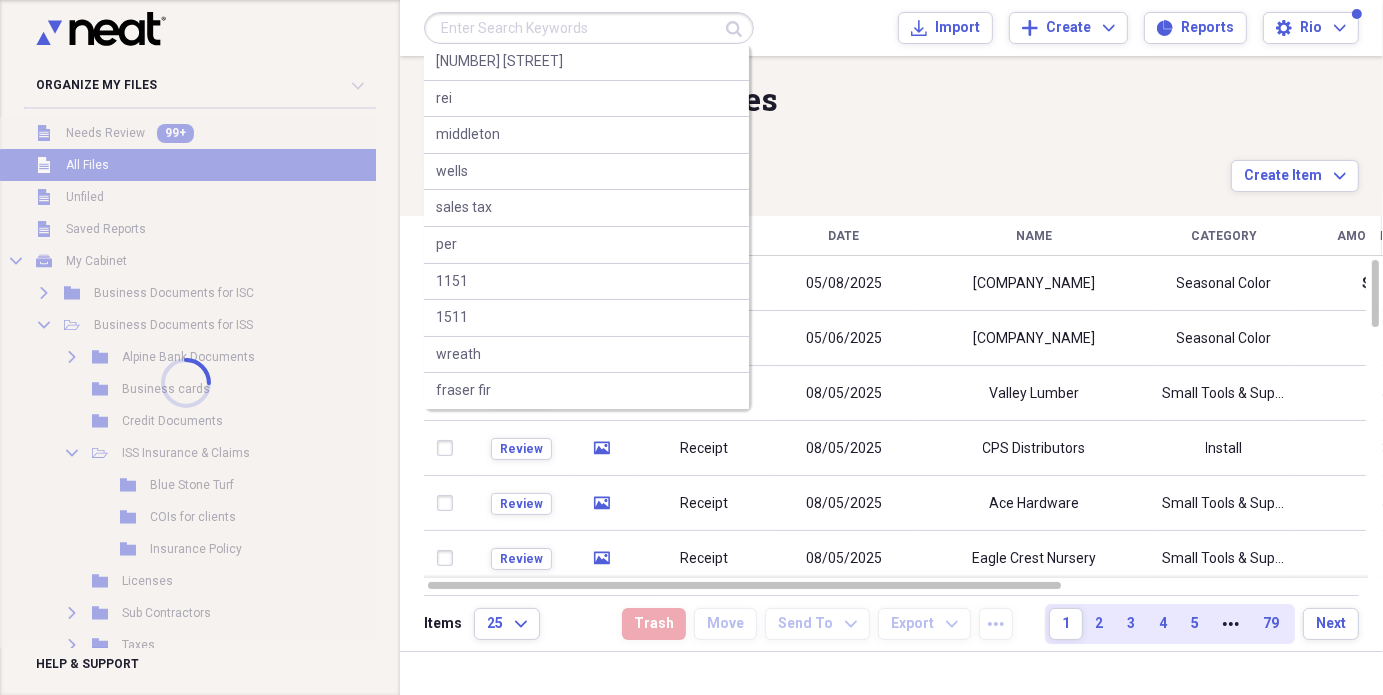 click at bounding box center [589, 28] 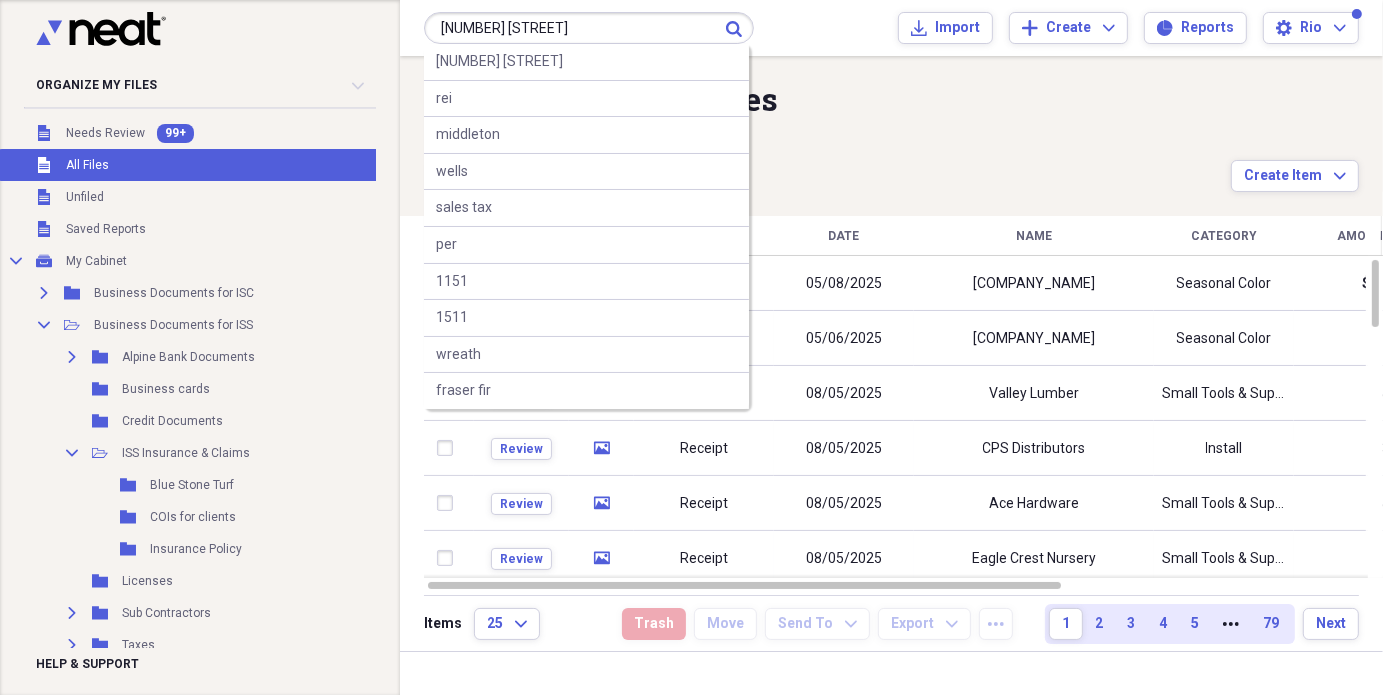 type on "[NUMBER] [STREET]" 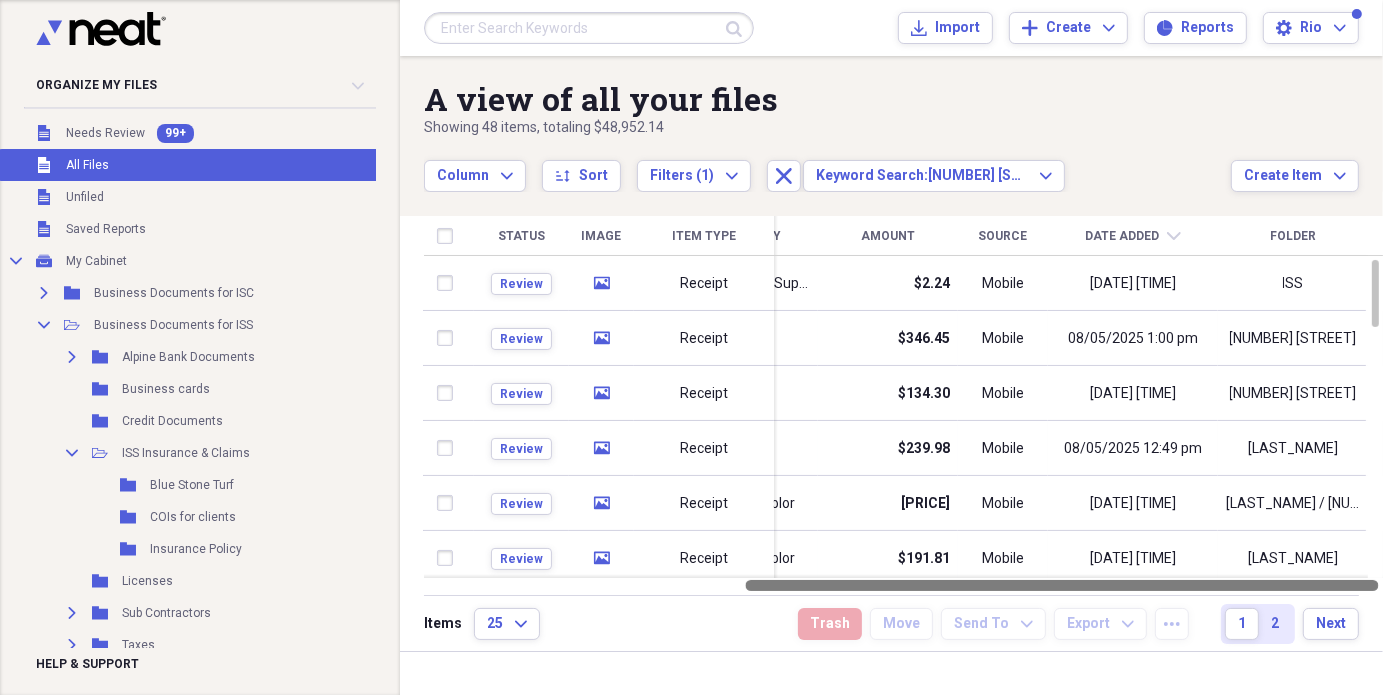 drag, startPoint x: 758, startPoint y: 588, endPoint x: 1157, endPoint y: 602, distance: 399.24554 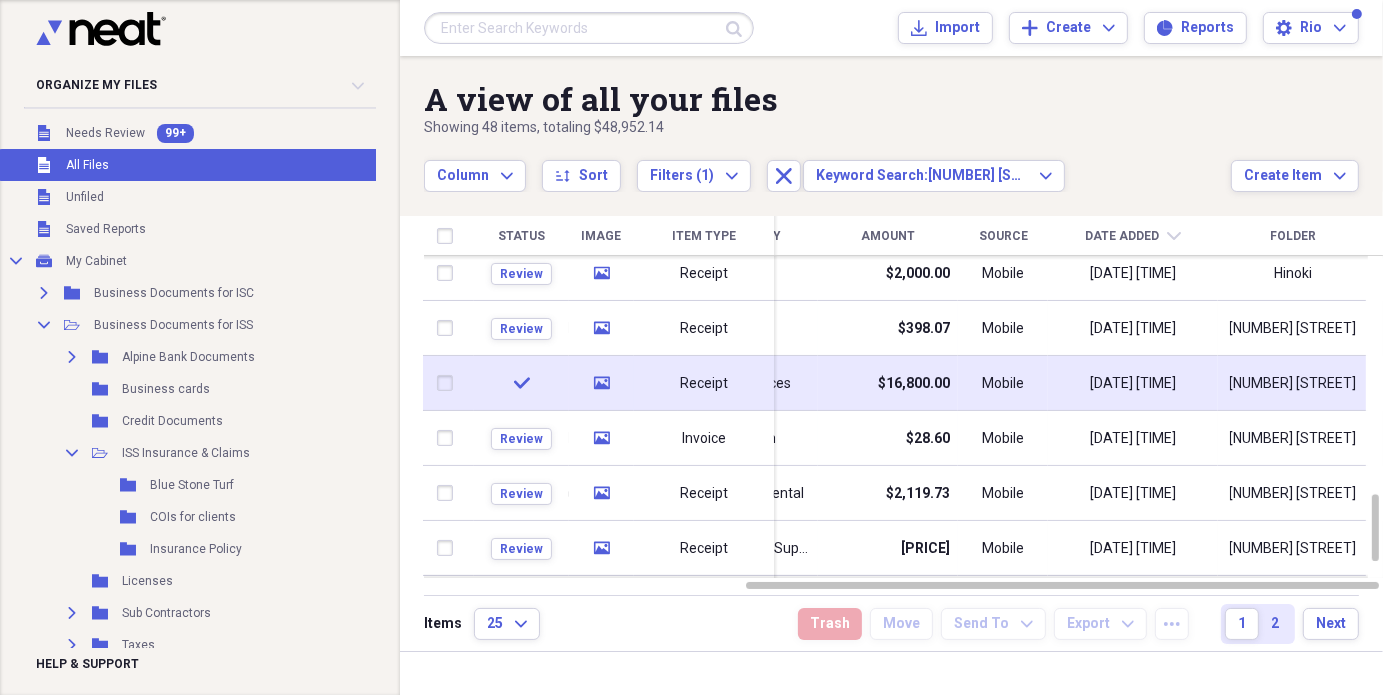 click on "[NUMBER] [STREET]" at bounding box center (1293, 384) 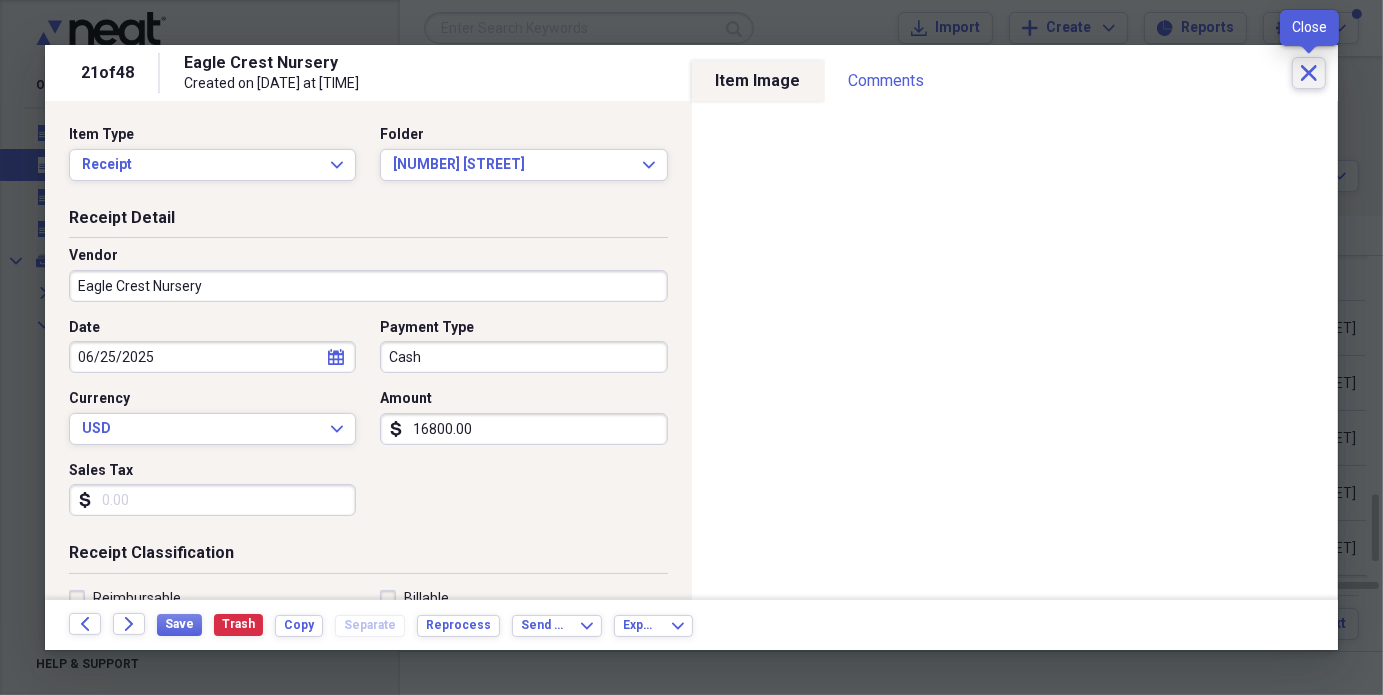 click on "Close" at bounding box center [1309, 73] 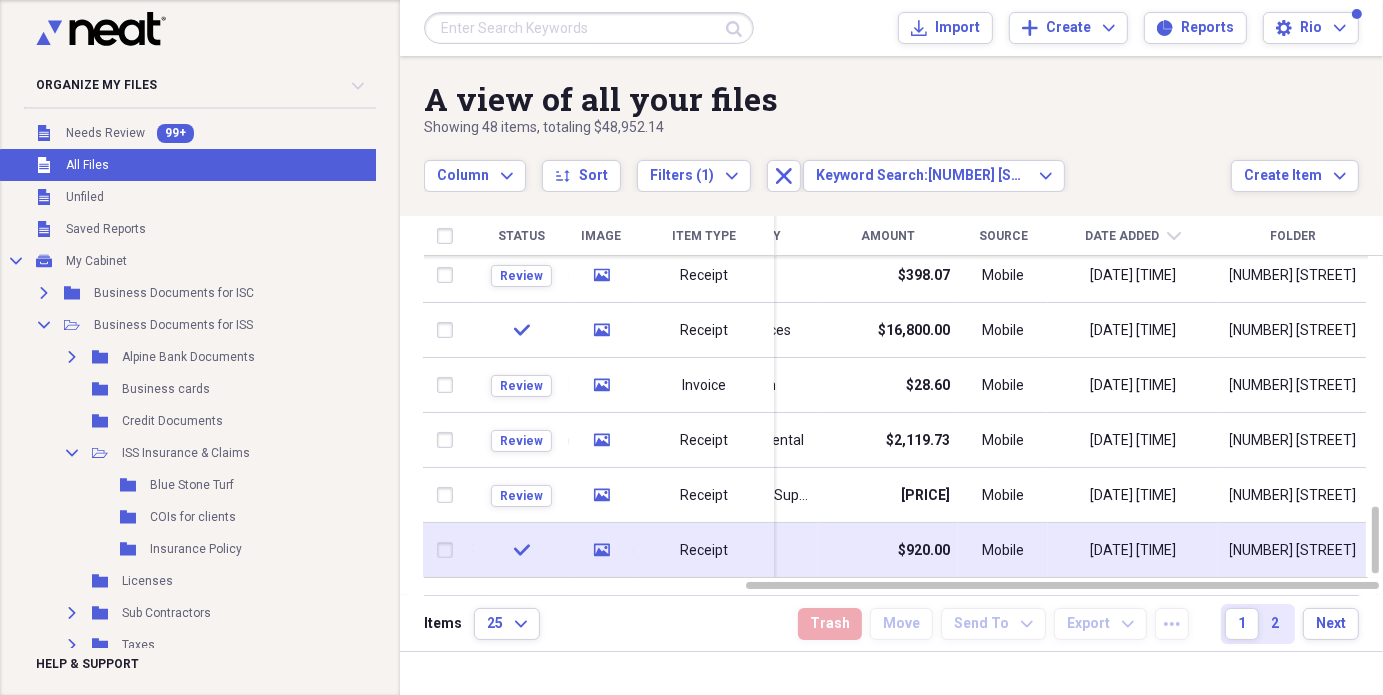 click on "$920.00" at bounding box center (924, 551) 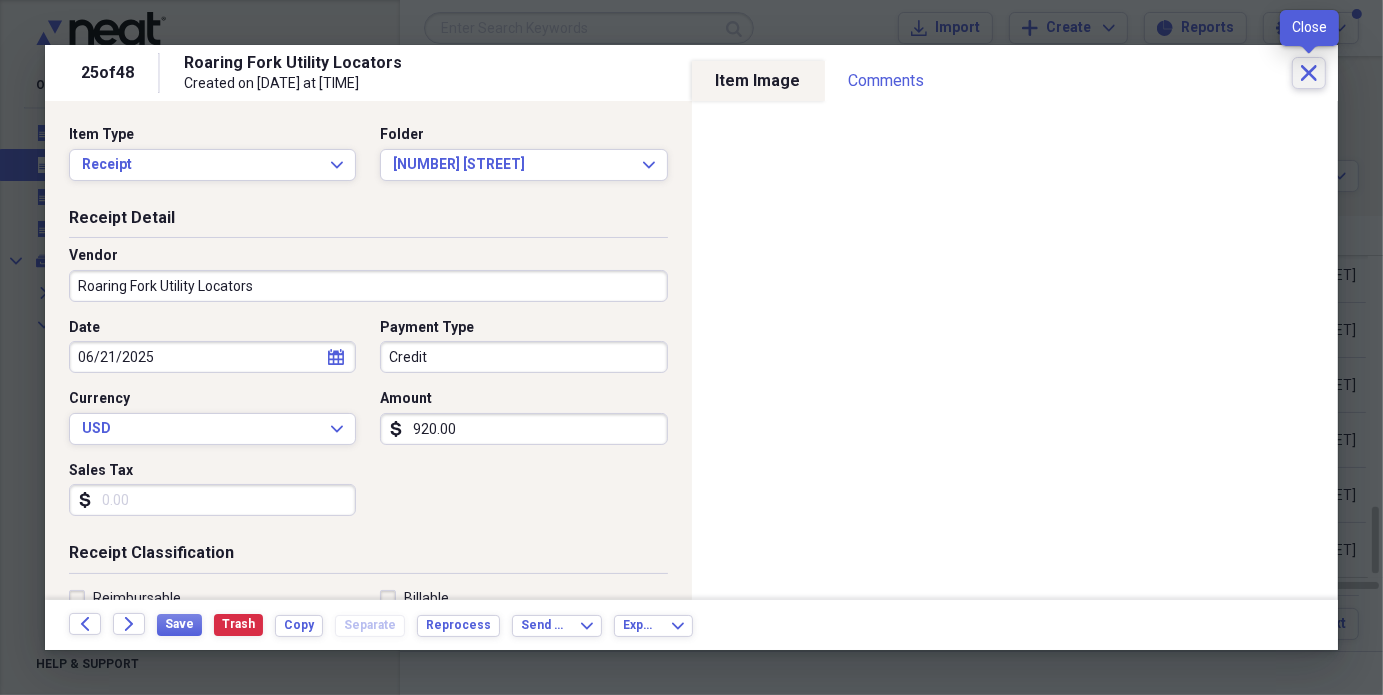 click 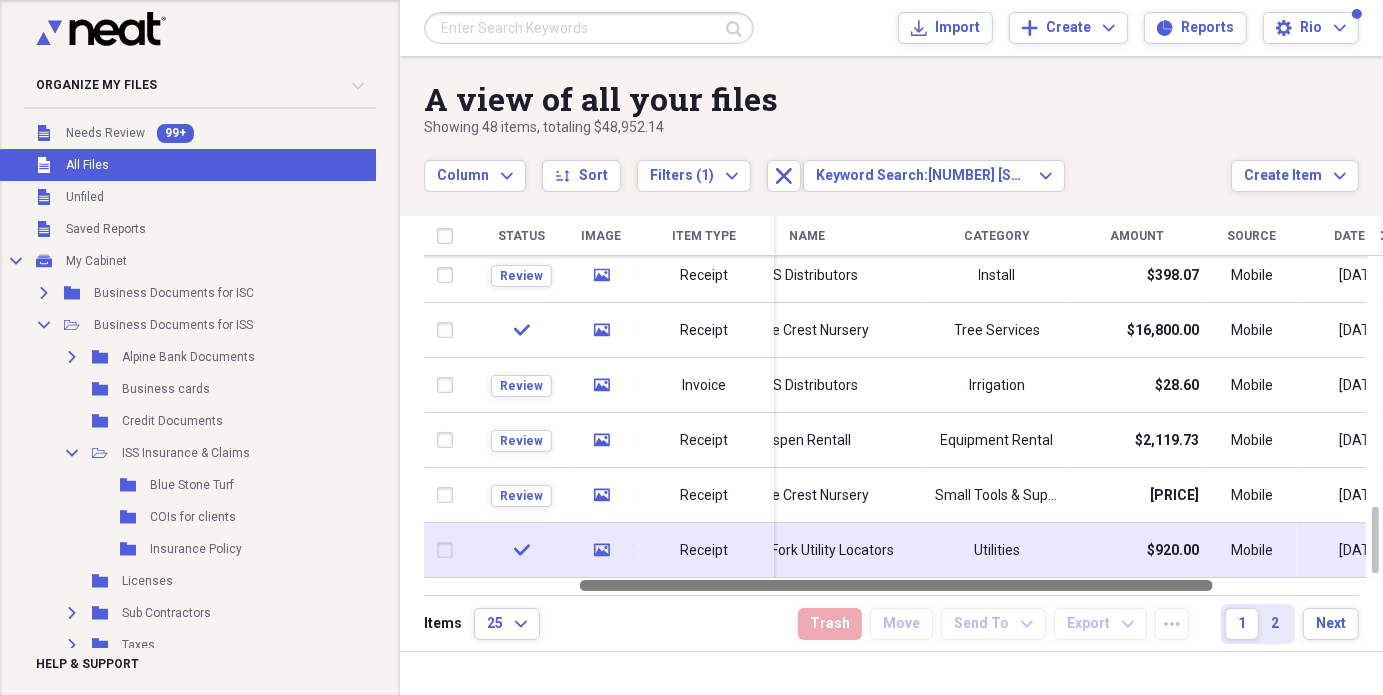 drag, startPoint x: 970, startPoint y: 585, endPoint x: 853, endPoint y: 574, distance: 117.51595 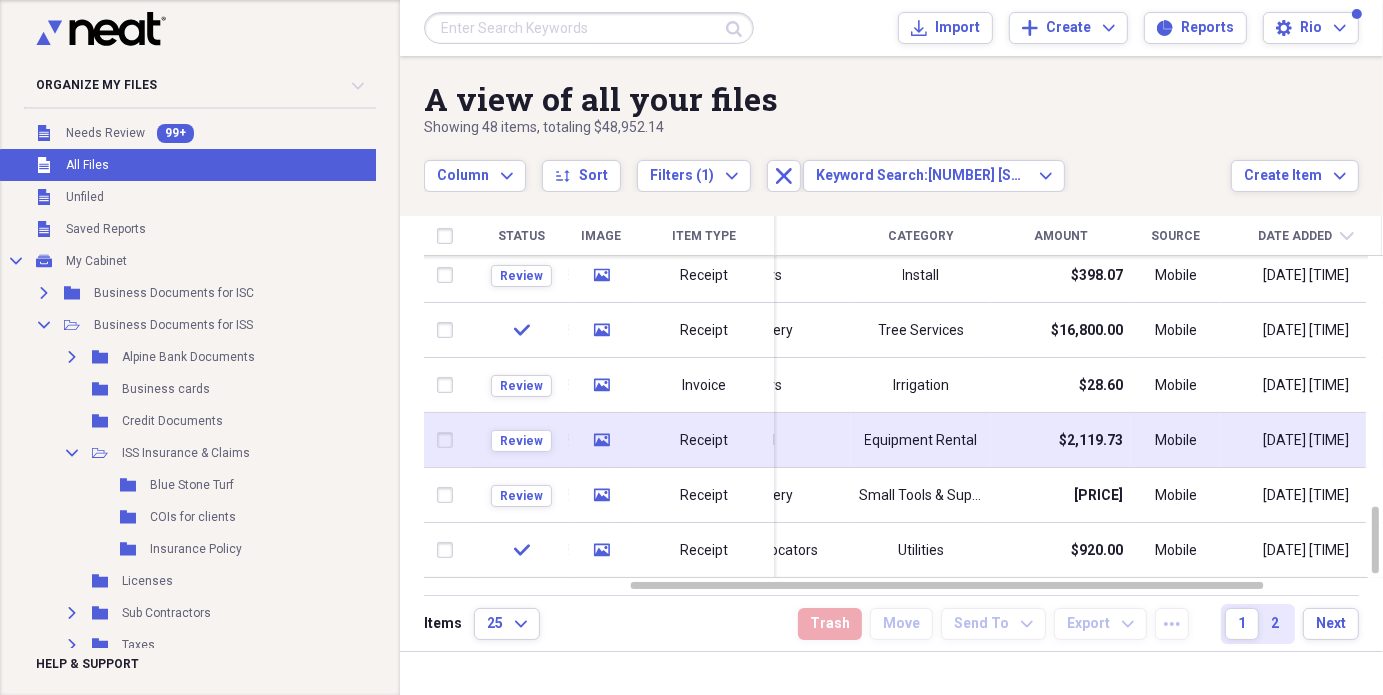 click on "Equipment Rental" at bounding box center (921, 441) 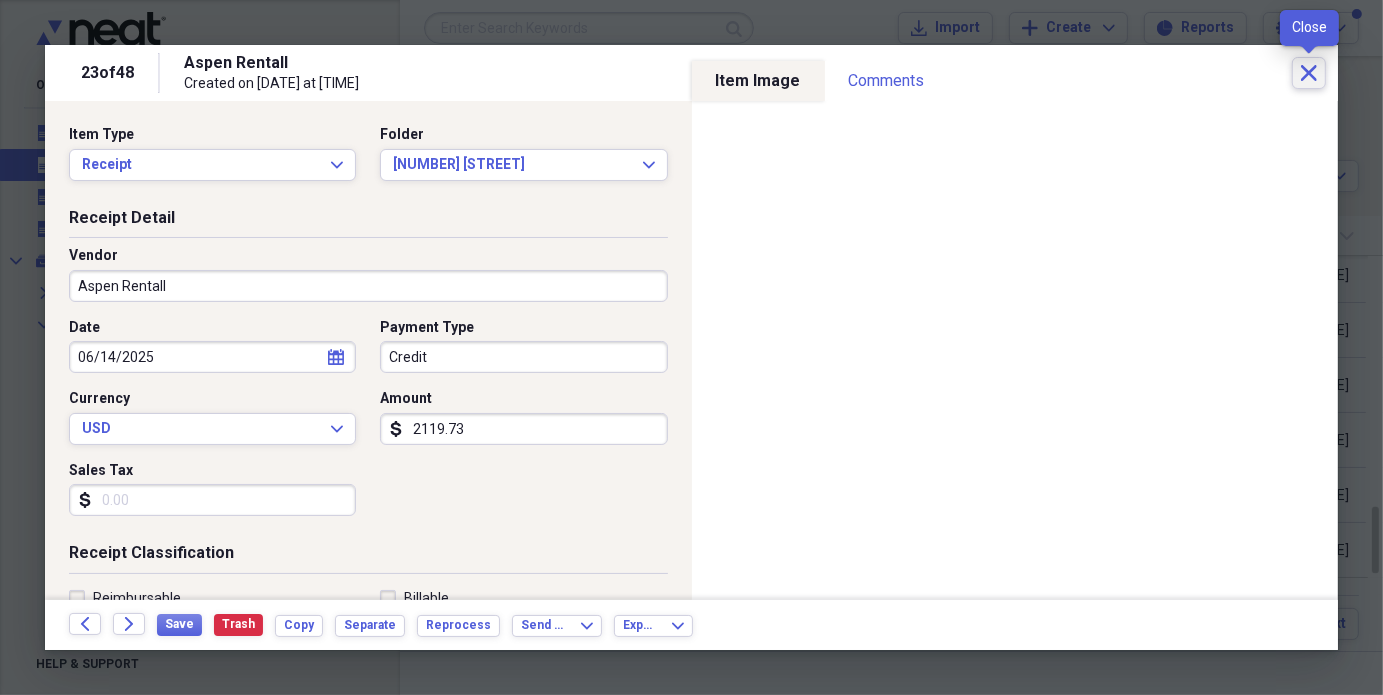 click on "Close" at bounding box center (1309, 73) 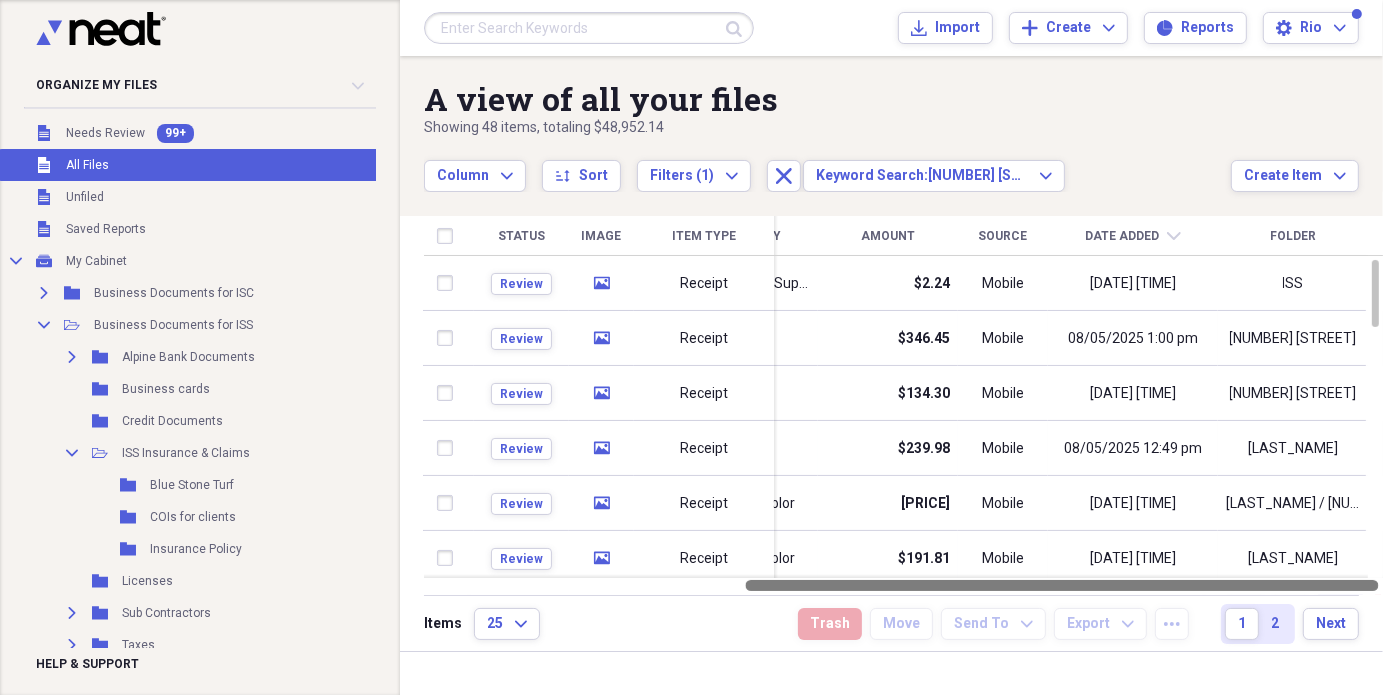drag, startPoint x: 985, startPoint y: 582, endPoint x: 1173, endPoint y: 582, distance: 188 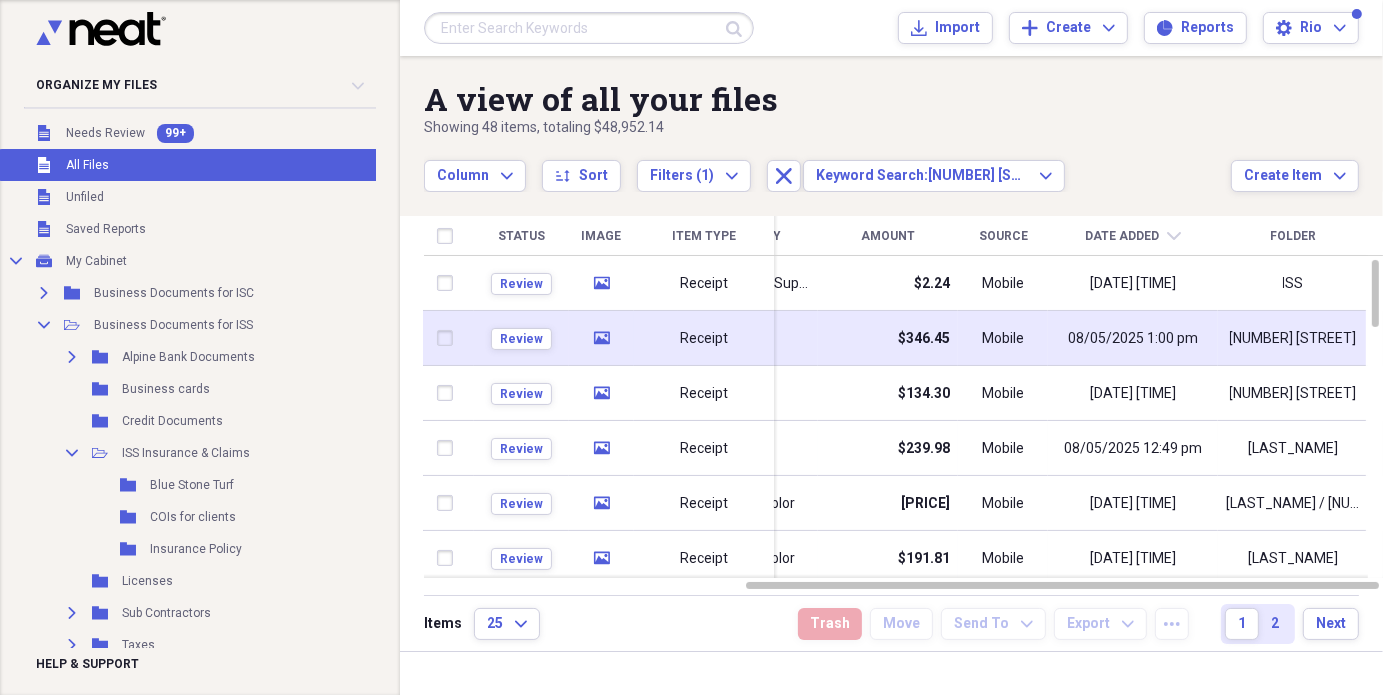 click on "Mobile" at bounding box center [1003, 338] 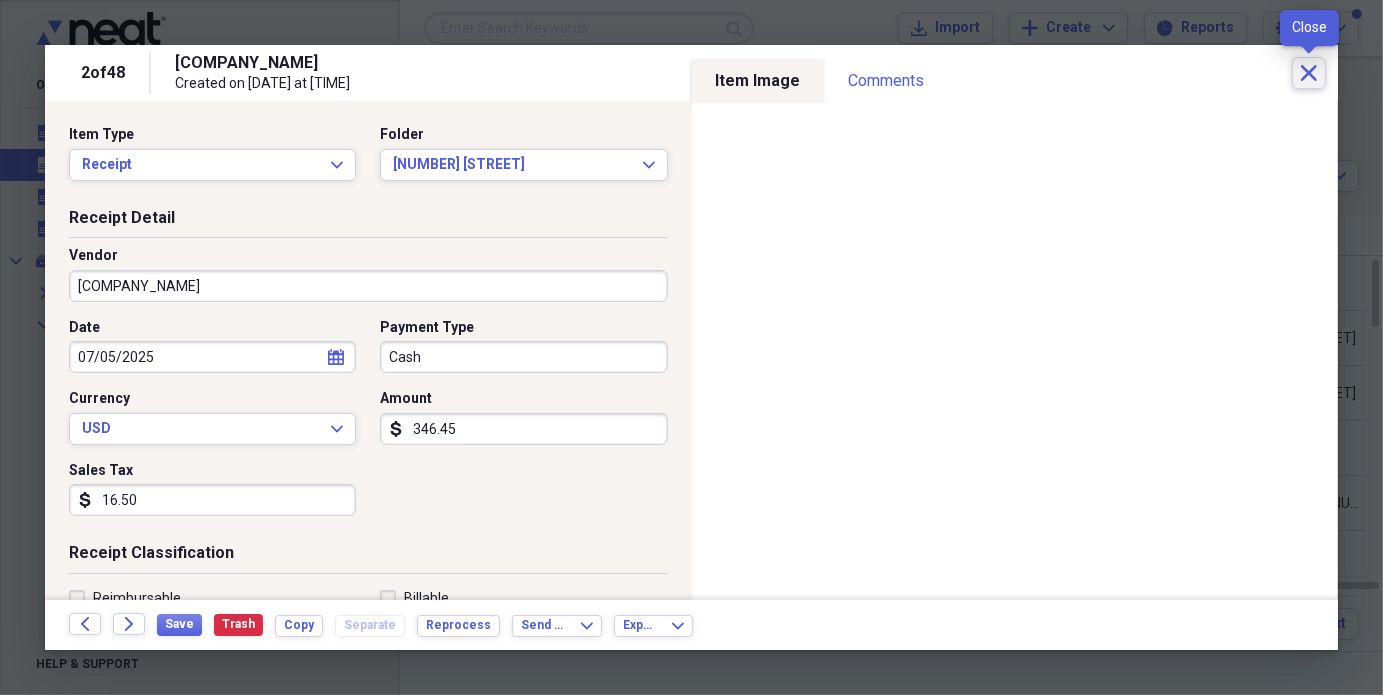 click on "Close" at bounding box center [1309, 73] 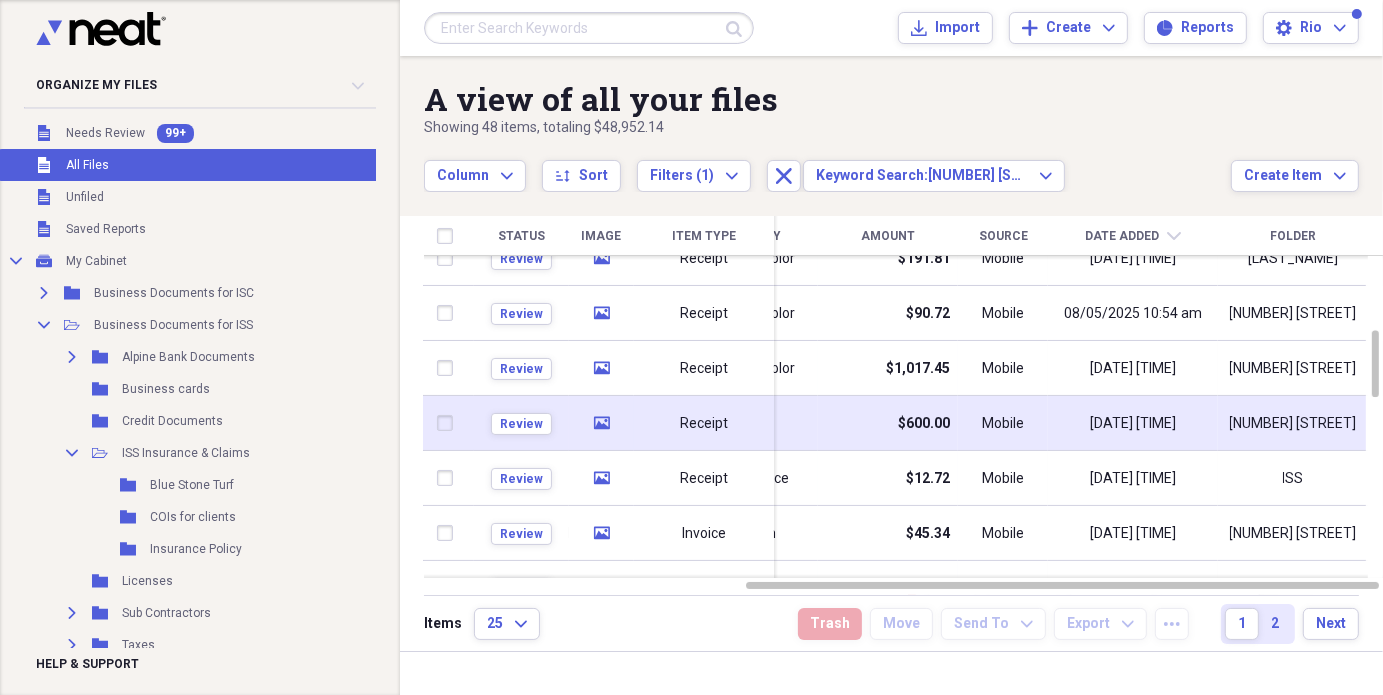 click on "Mobile" at bounding box center (1003, 423) 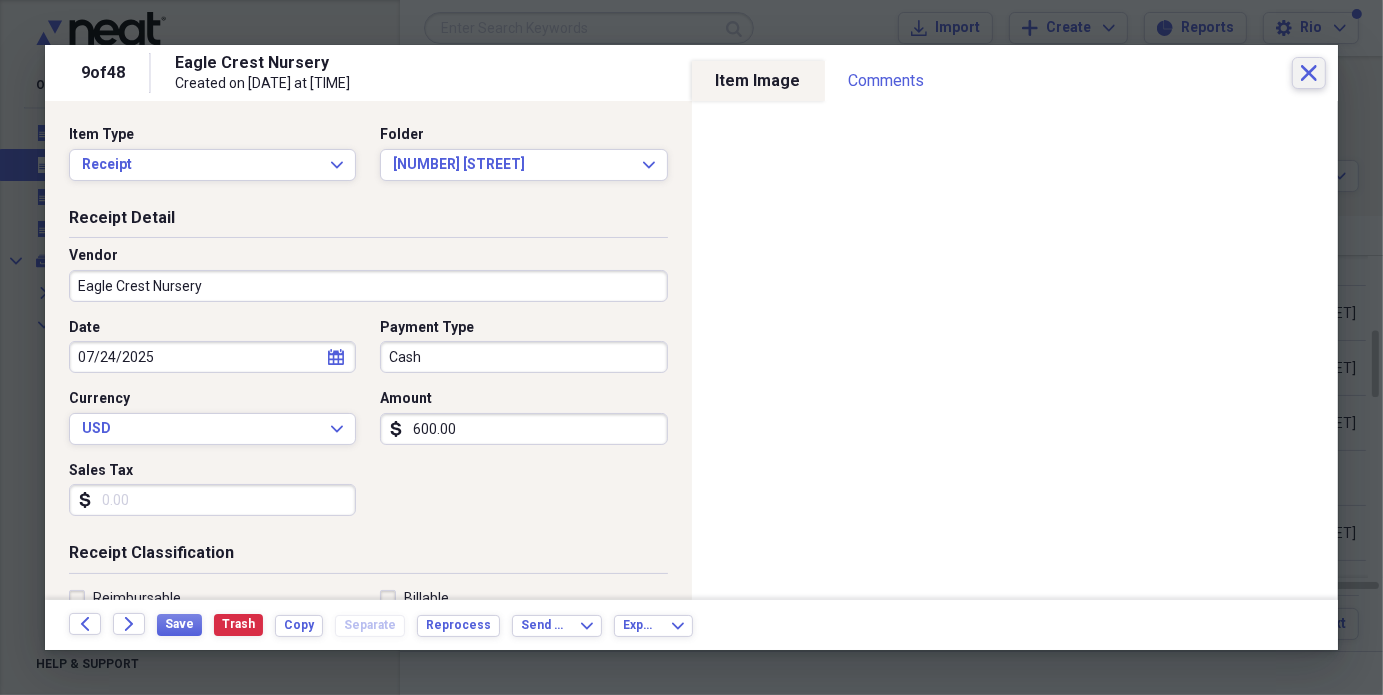 click on "Close" 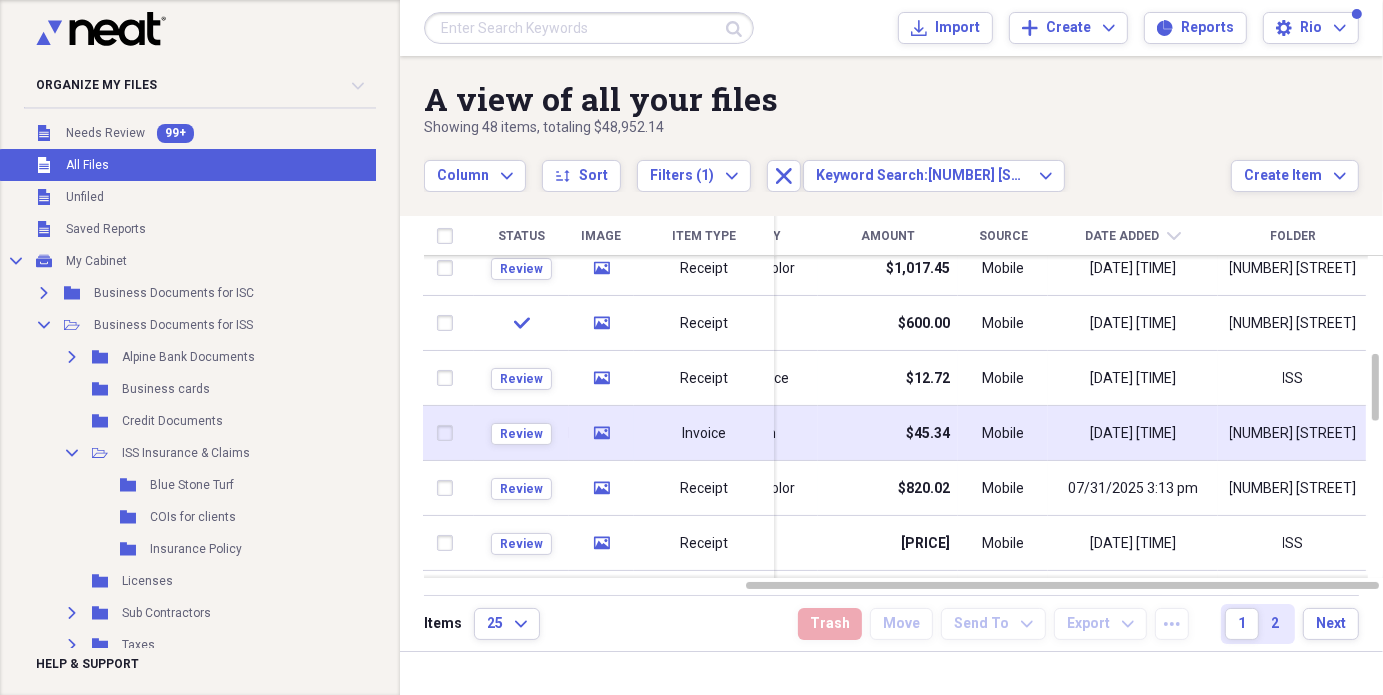 click on "Mobile" at bounding box center (1003, 434) 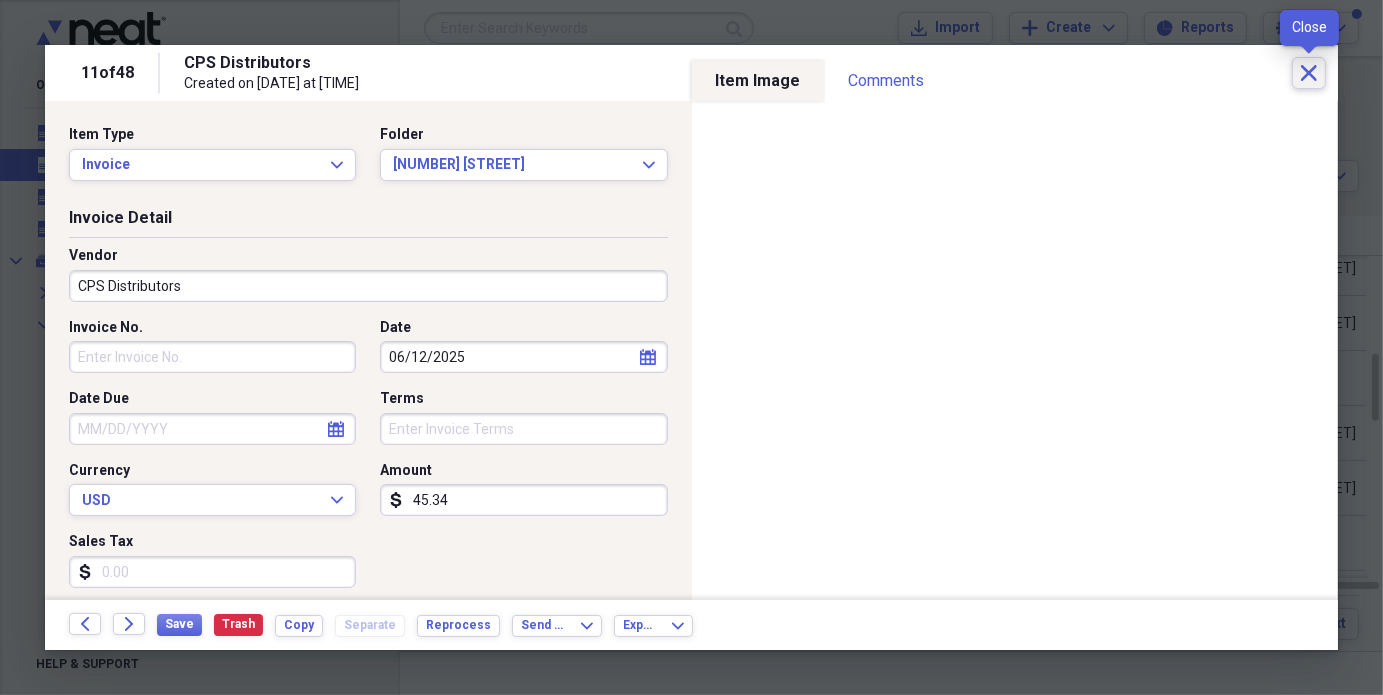 click on "Close" 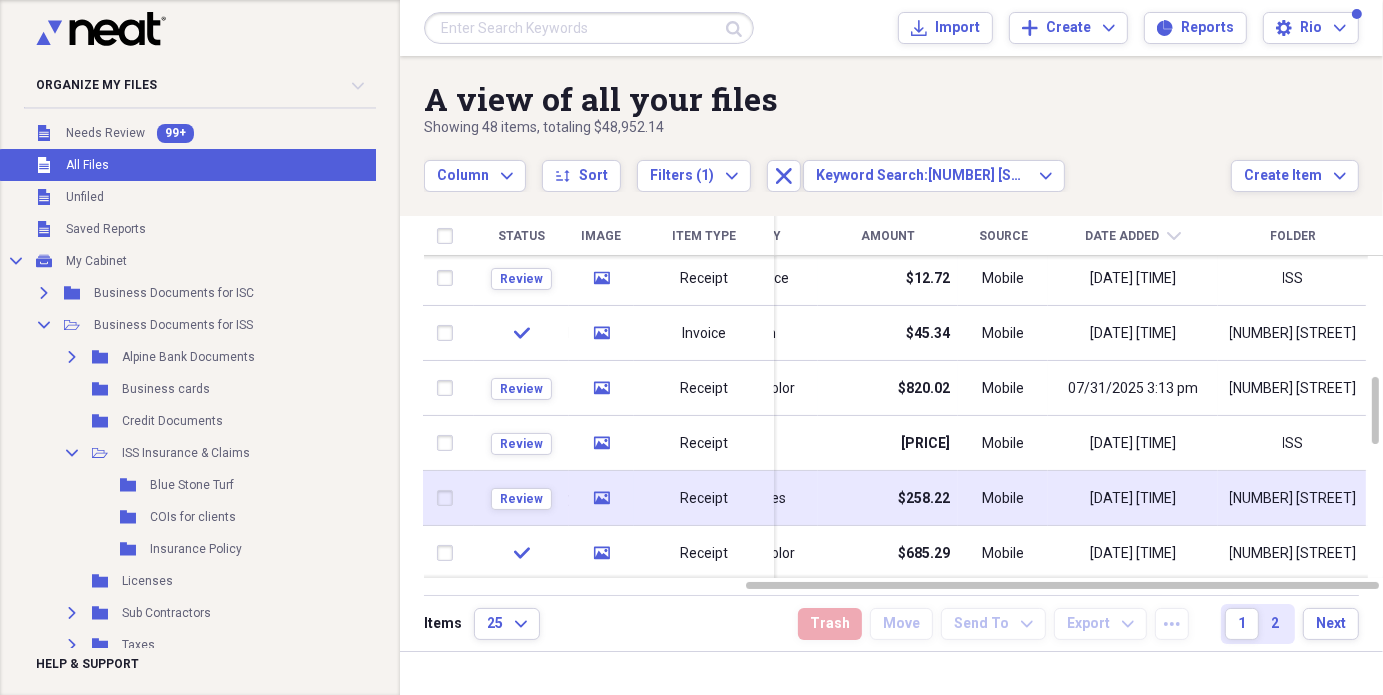 click on "$258.22" at bounding box center [924, 499] 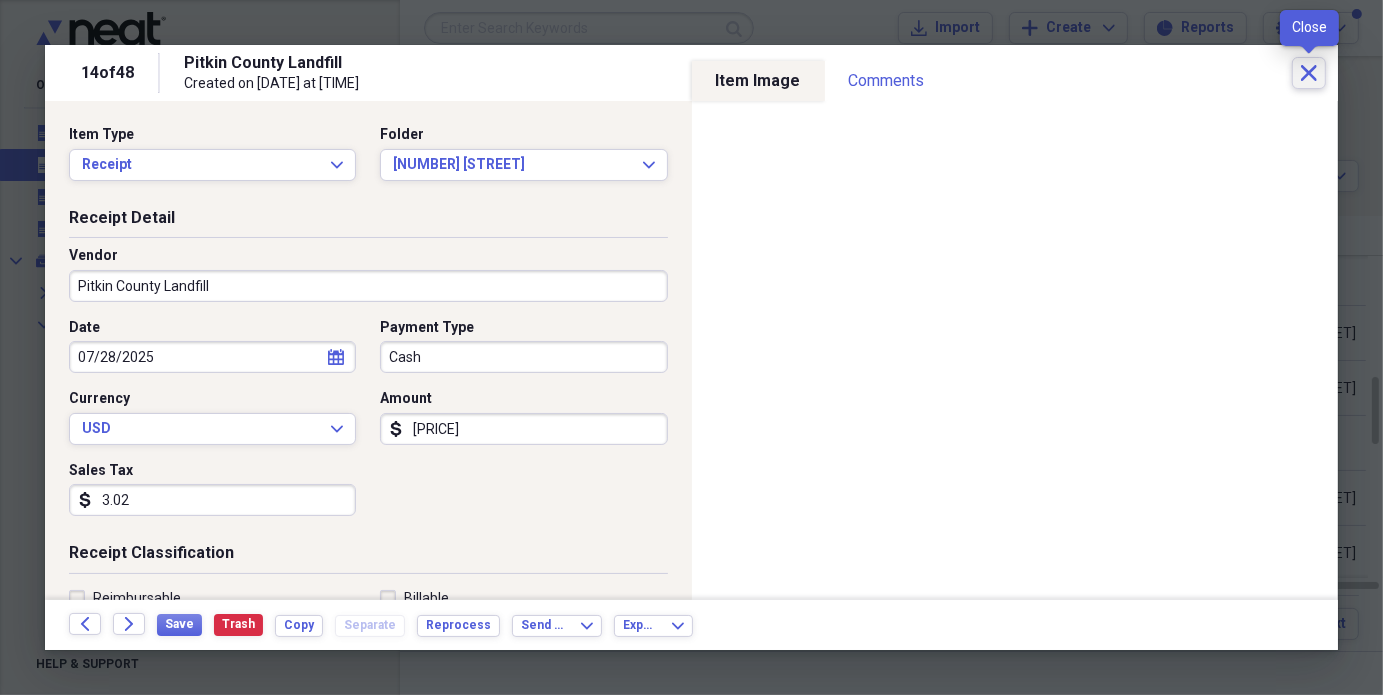 click on "Close" 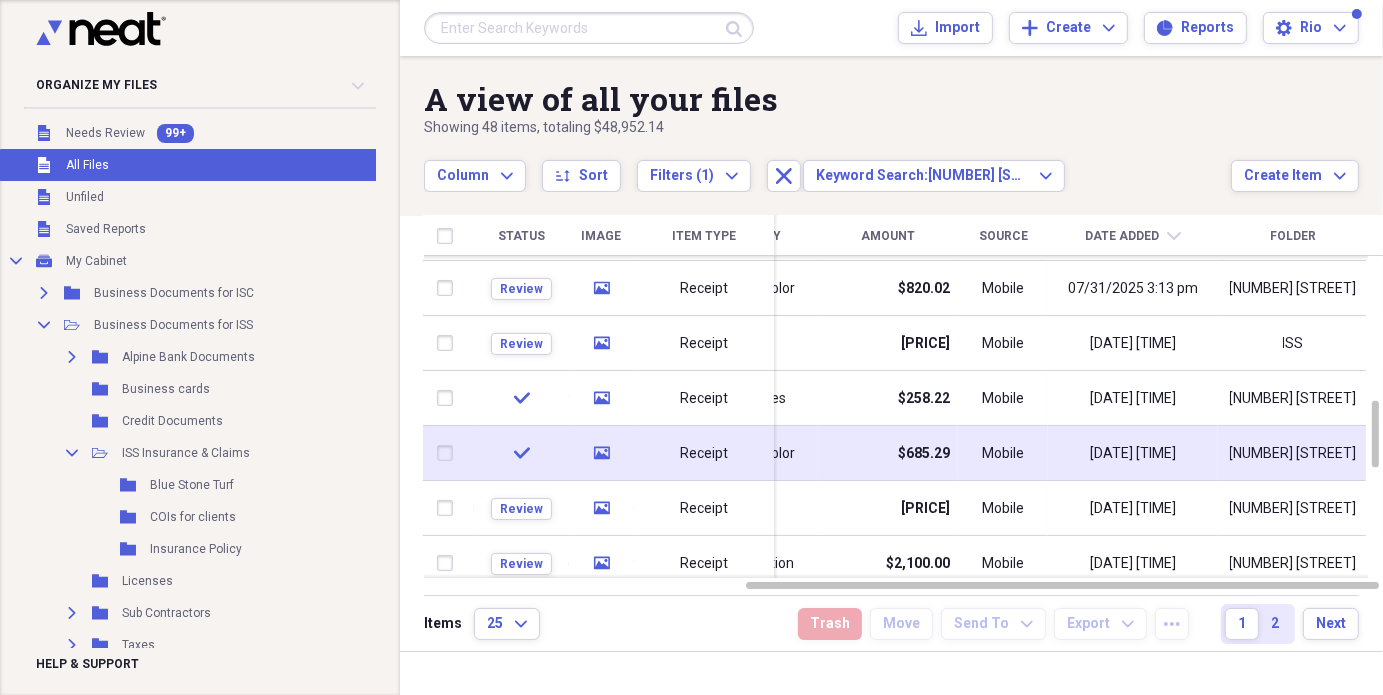 click on "Mobile" at bounding box center [1003, 454] 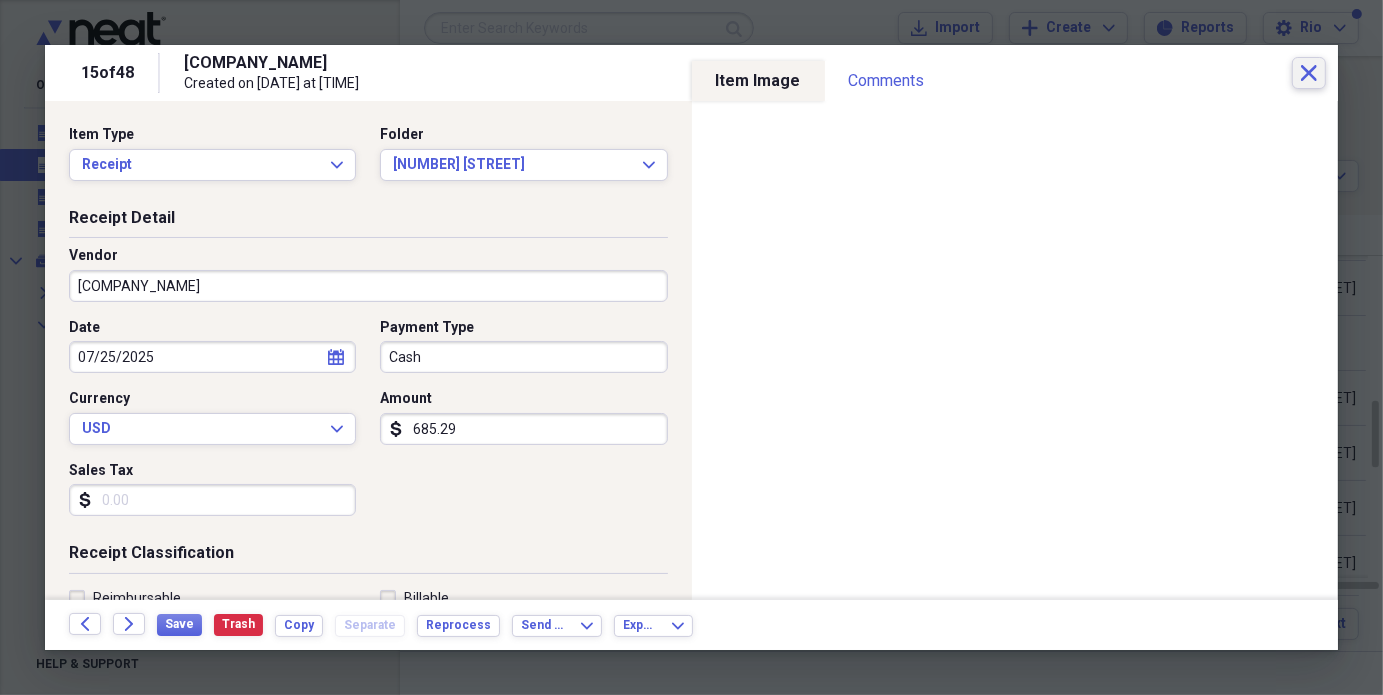 click on "Close" 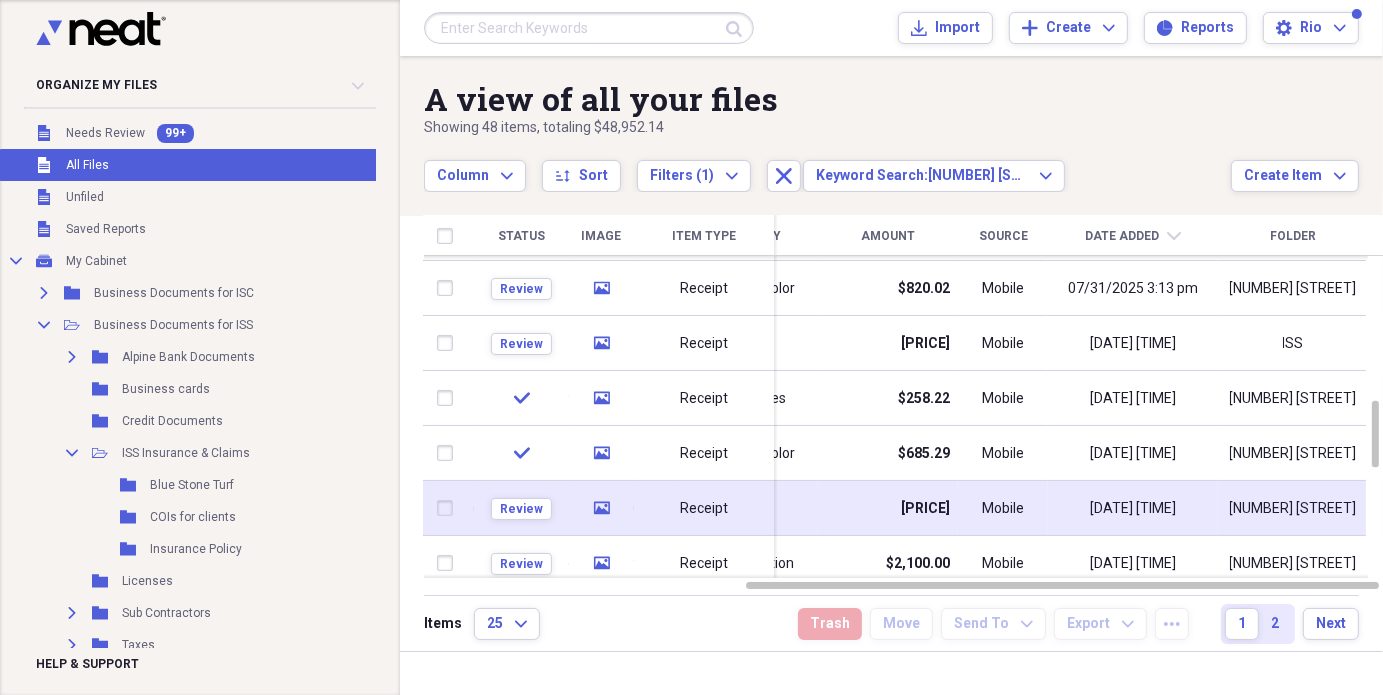 click on "Mobile" at bounding box center [1003, 508] 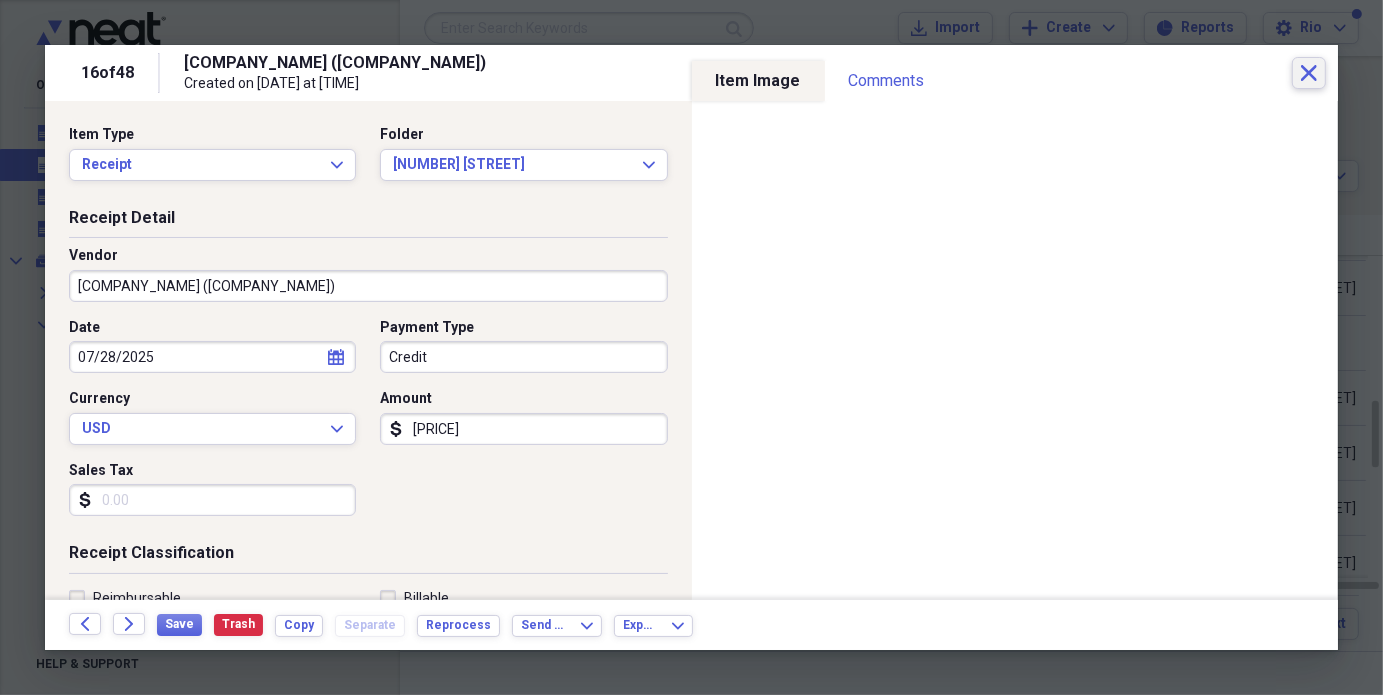 click on "Close" at bounding box center [1309, 73] 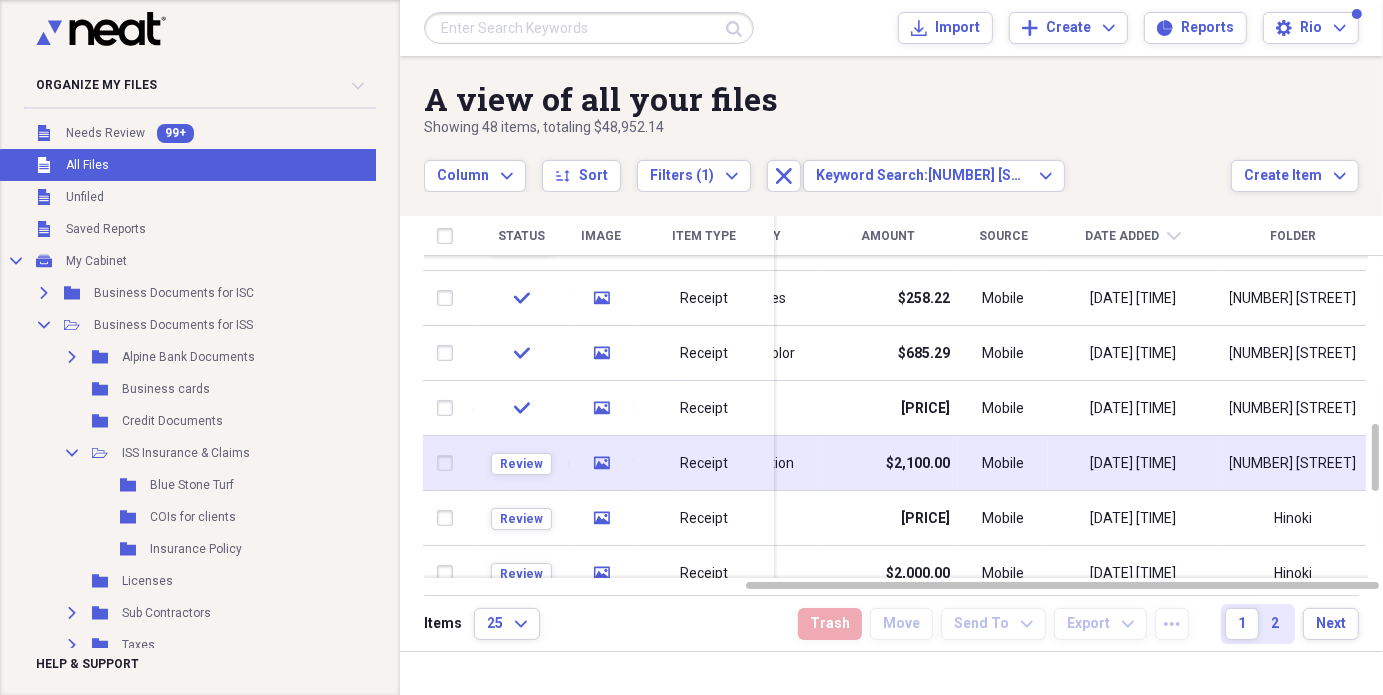 click on "Mobile" at bounding box center (1003, 464) 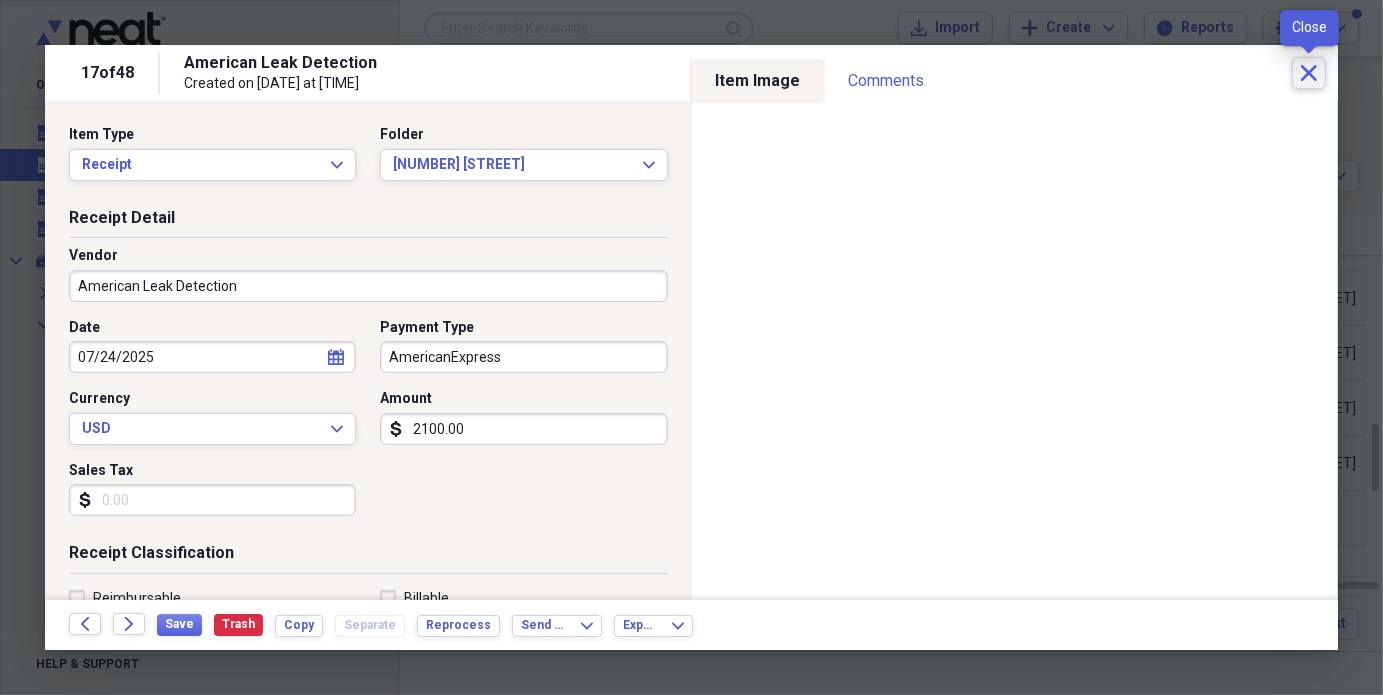 click 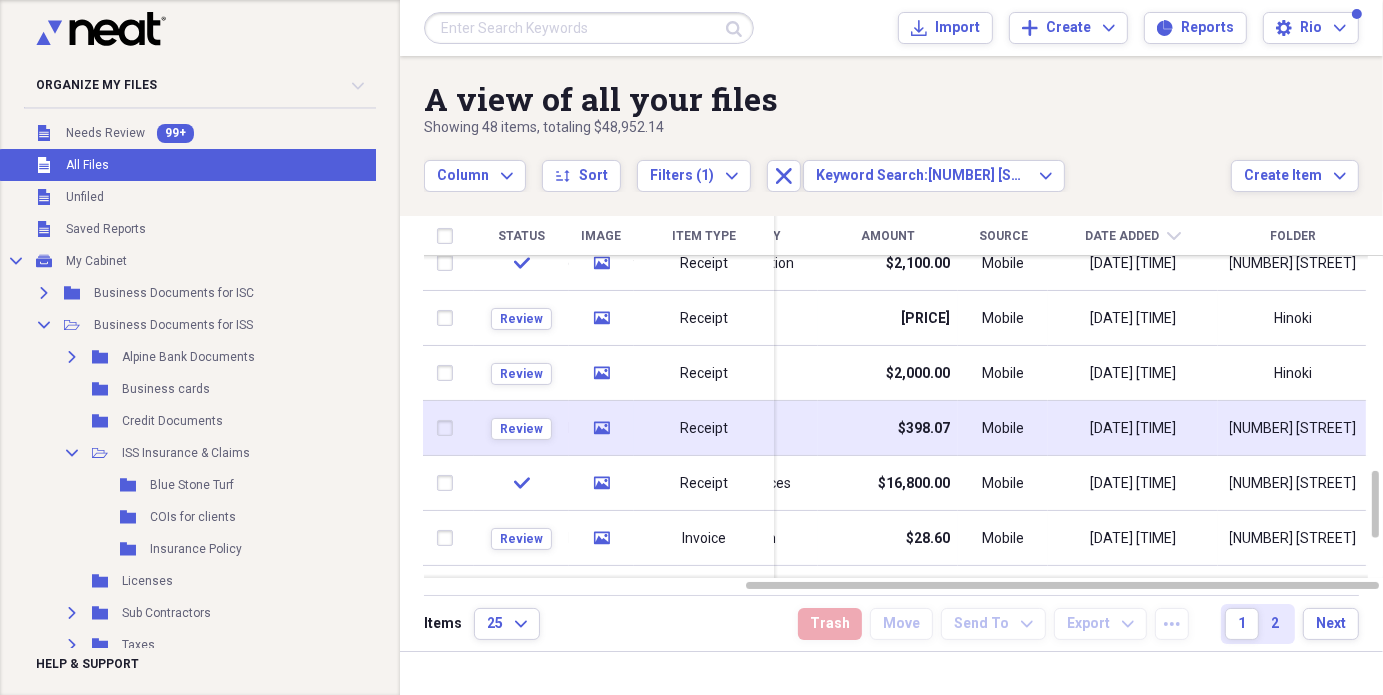 click on "$398.07" at bounding box center [888, 428] 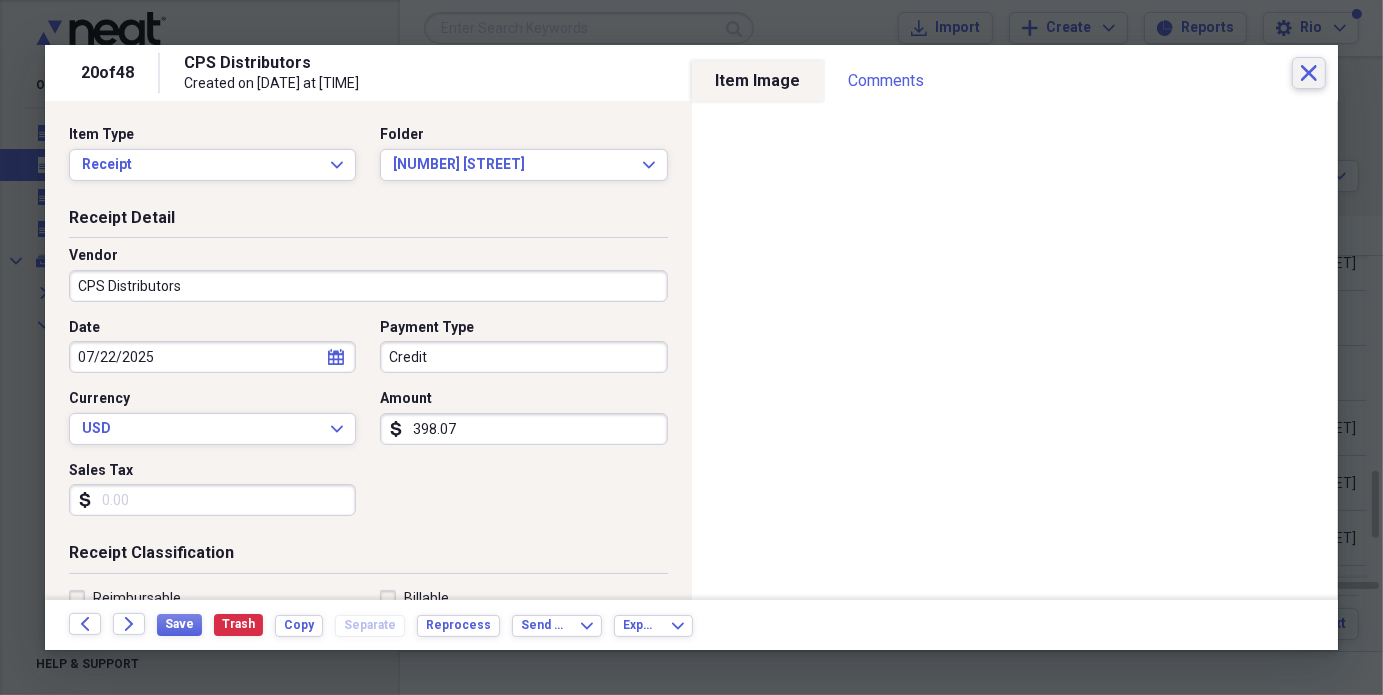 click on "Close" 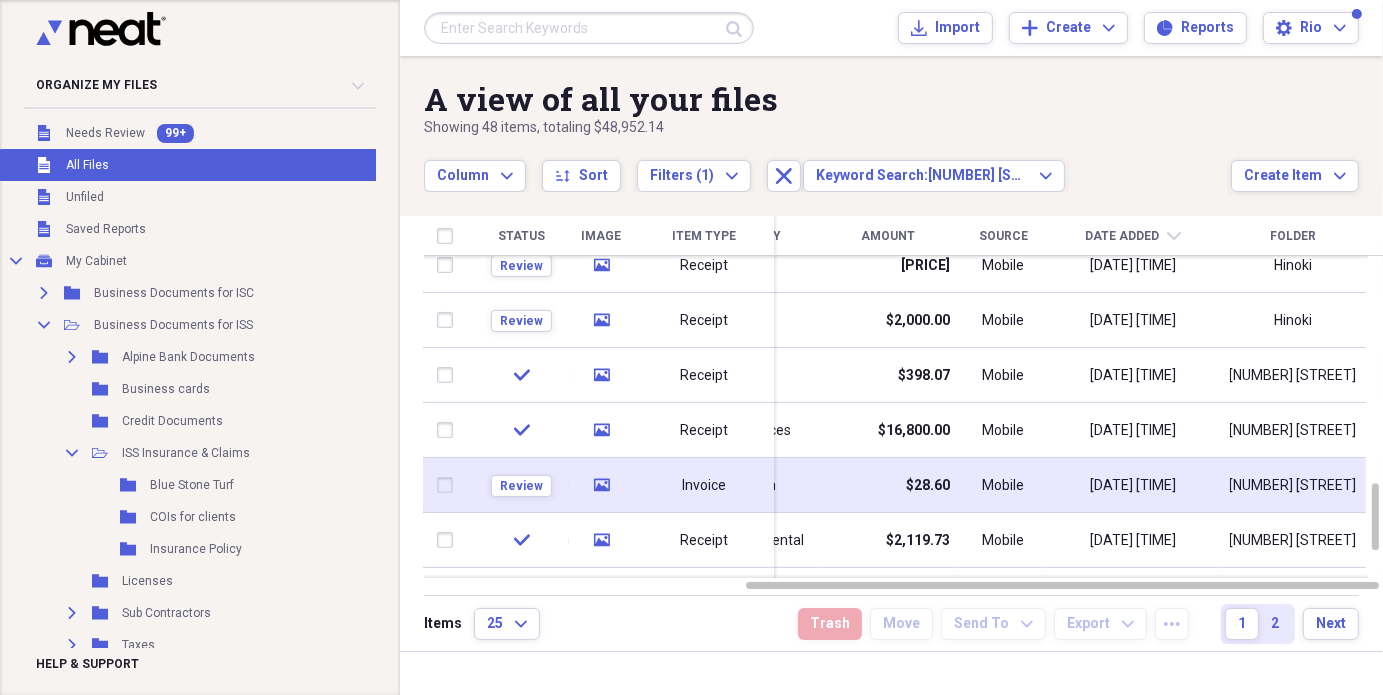 click on "$28.60" at bounding box center [928, 486] 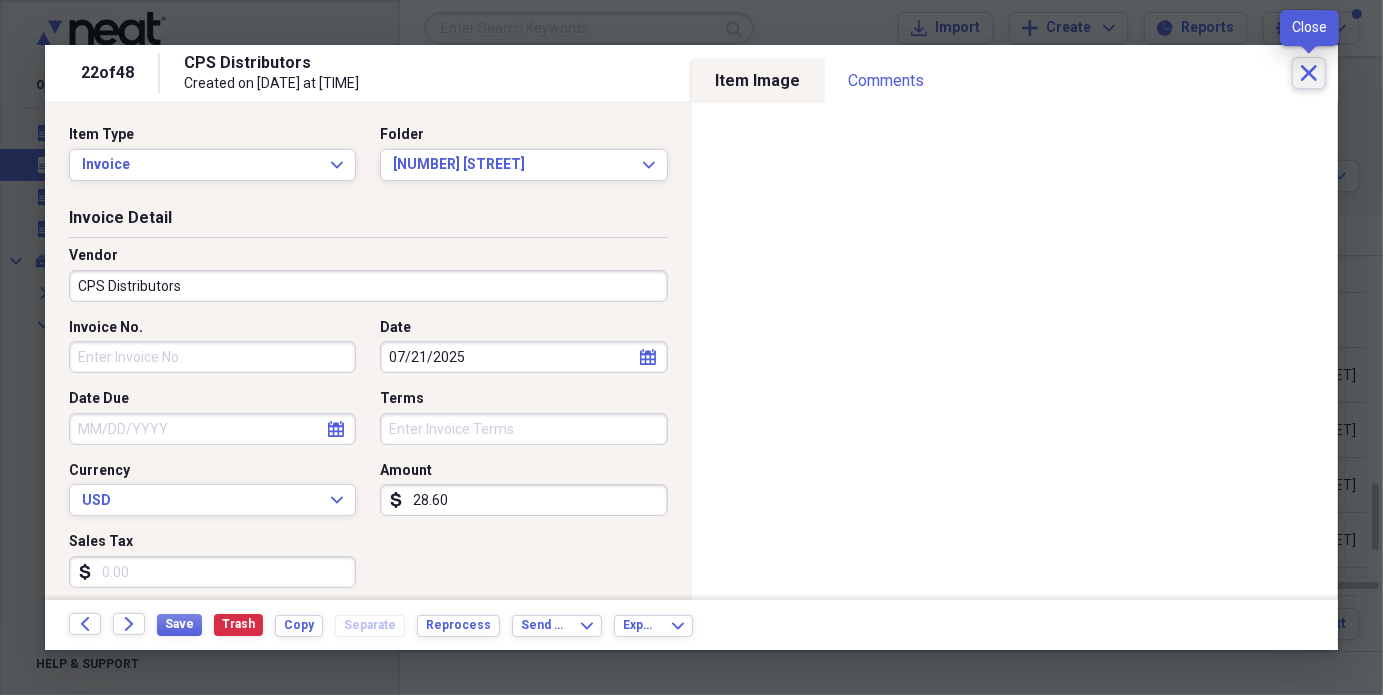 click on "Close" at bounding box center (1309, 73) 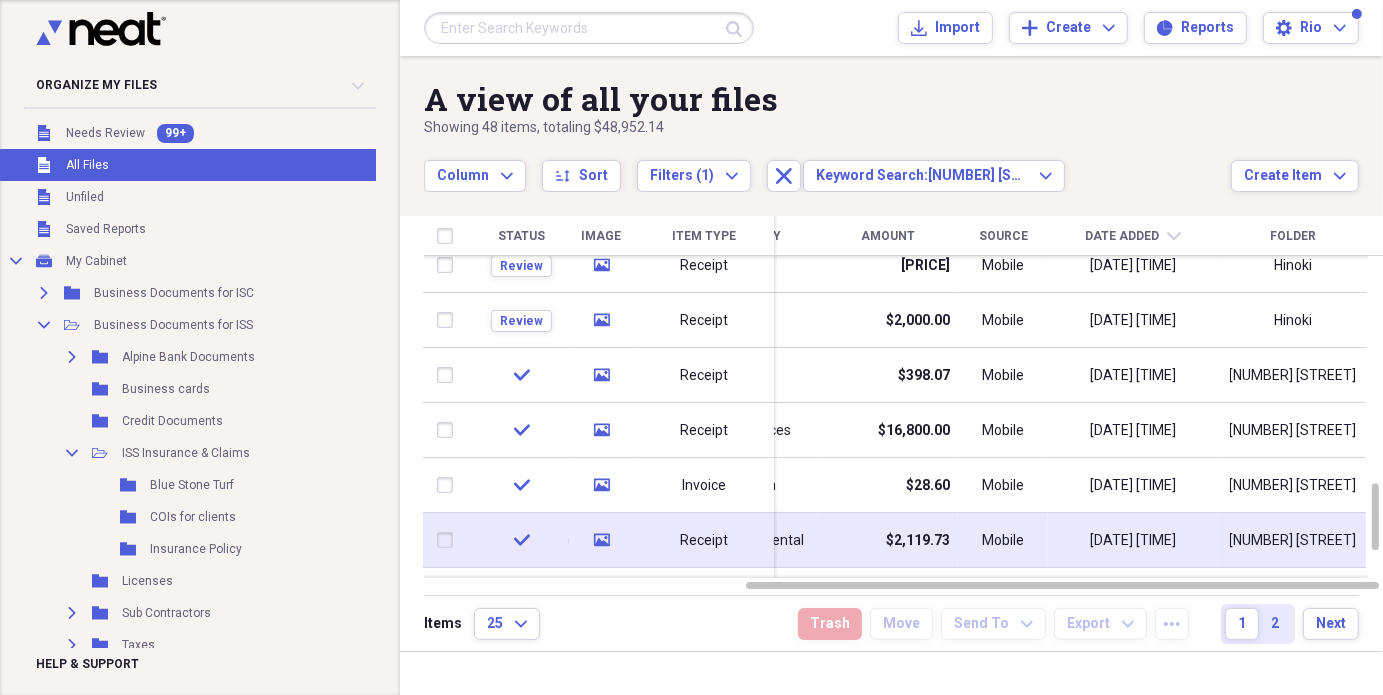 click on "Mobile" at bounding box center (1003, 541) 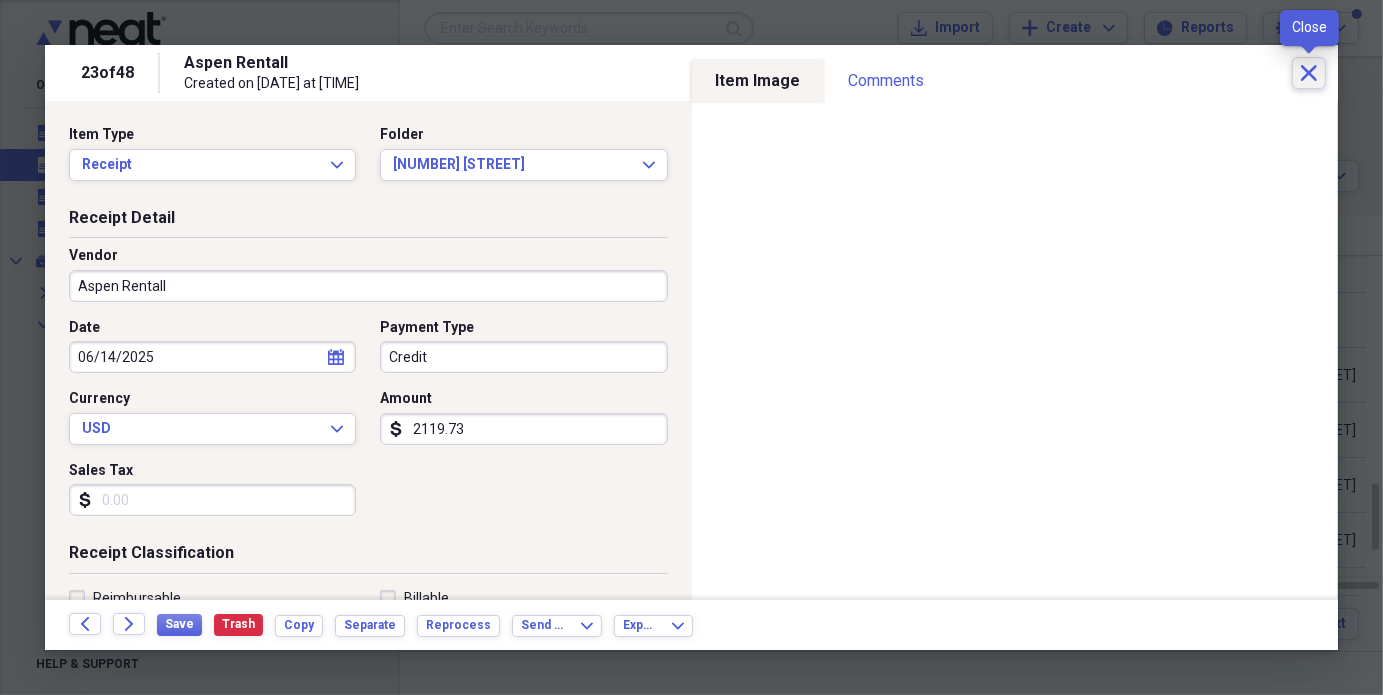 click on "[NUMBER] of [NUMBER] [COMPANY_NAME] Created on [DATE] at [TIME] Close" at bounding box center [691, 73] 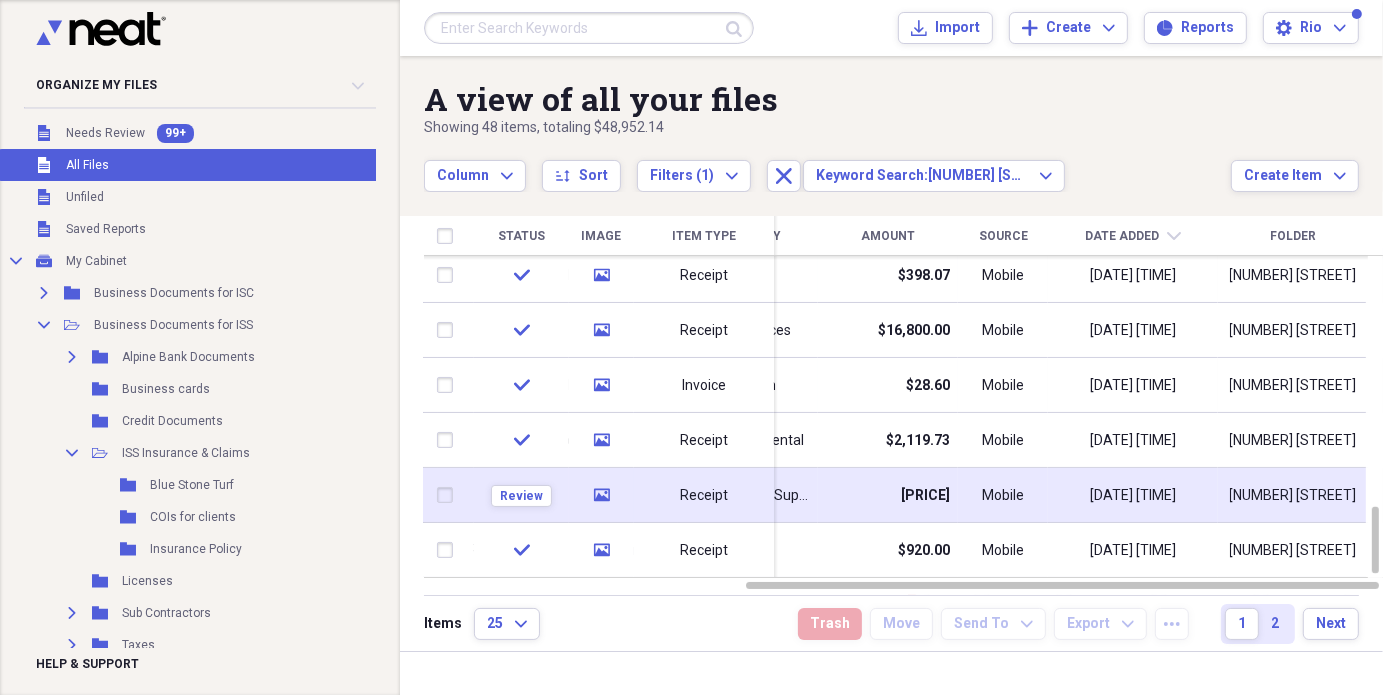 click on "[PRICE]" at bounding box center [925, 496] 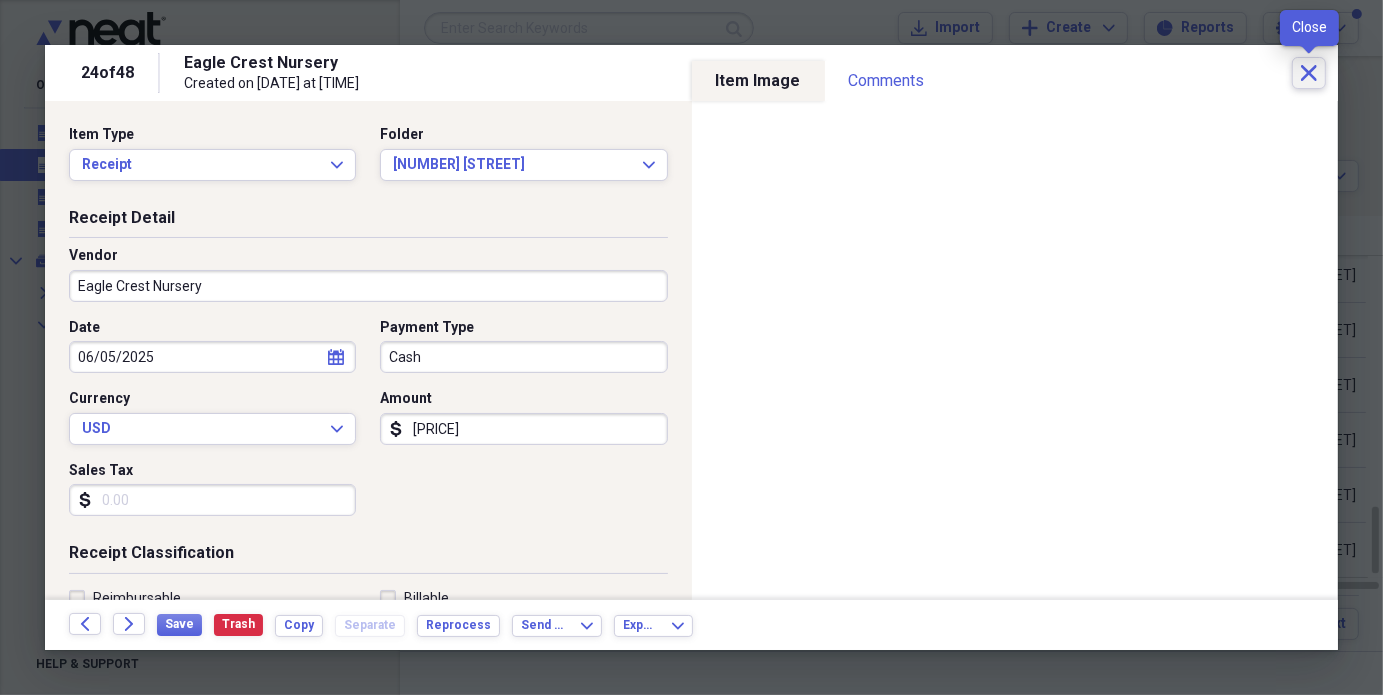 click on "Close" at bounding box center [1309, 73] 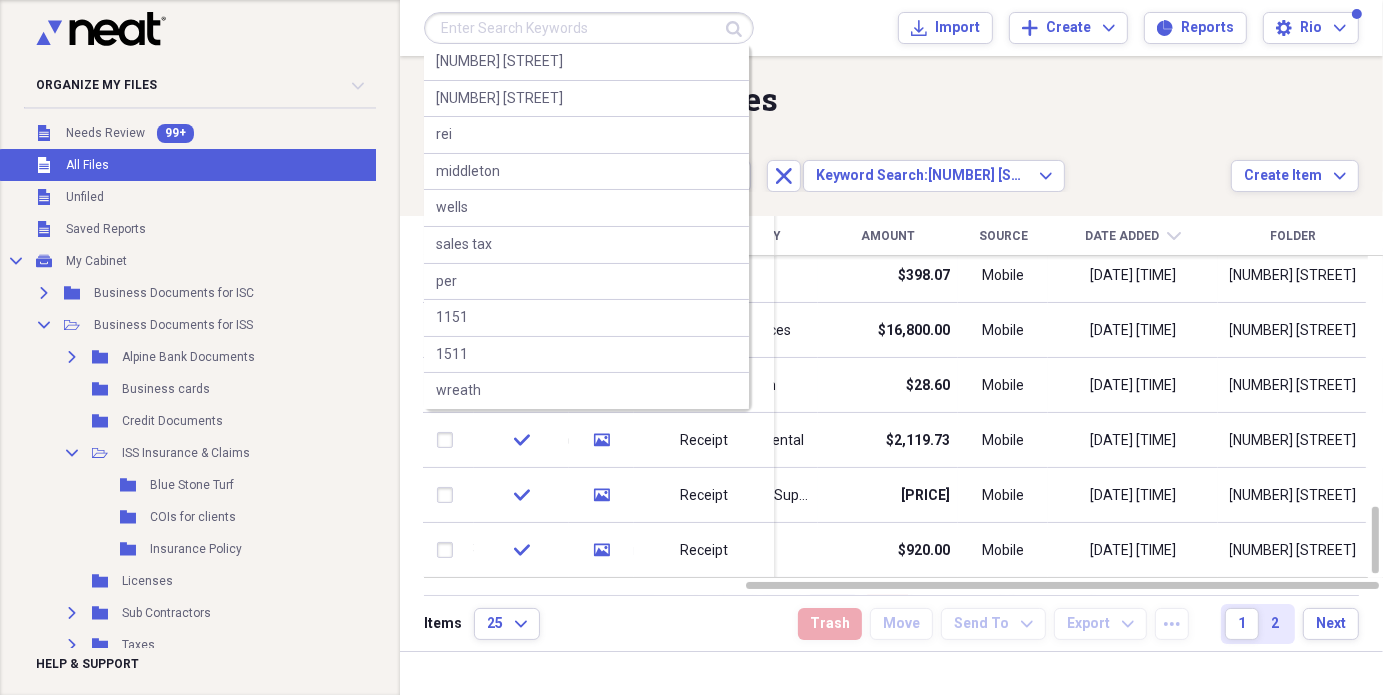 click at bounding box center (589, 28) 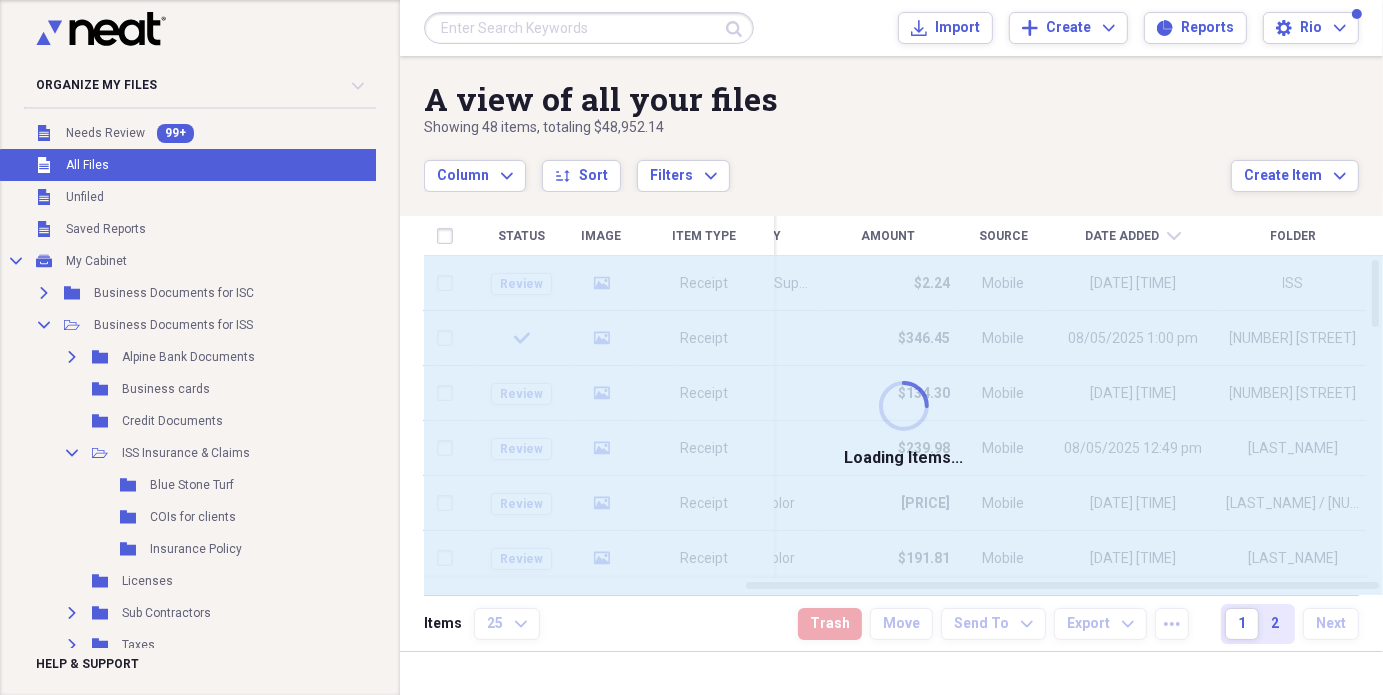 click at bounding box center (589, 28) 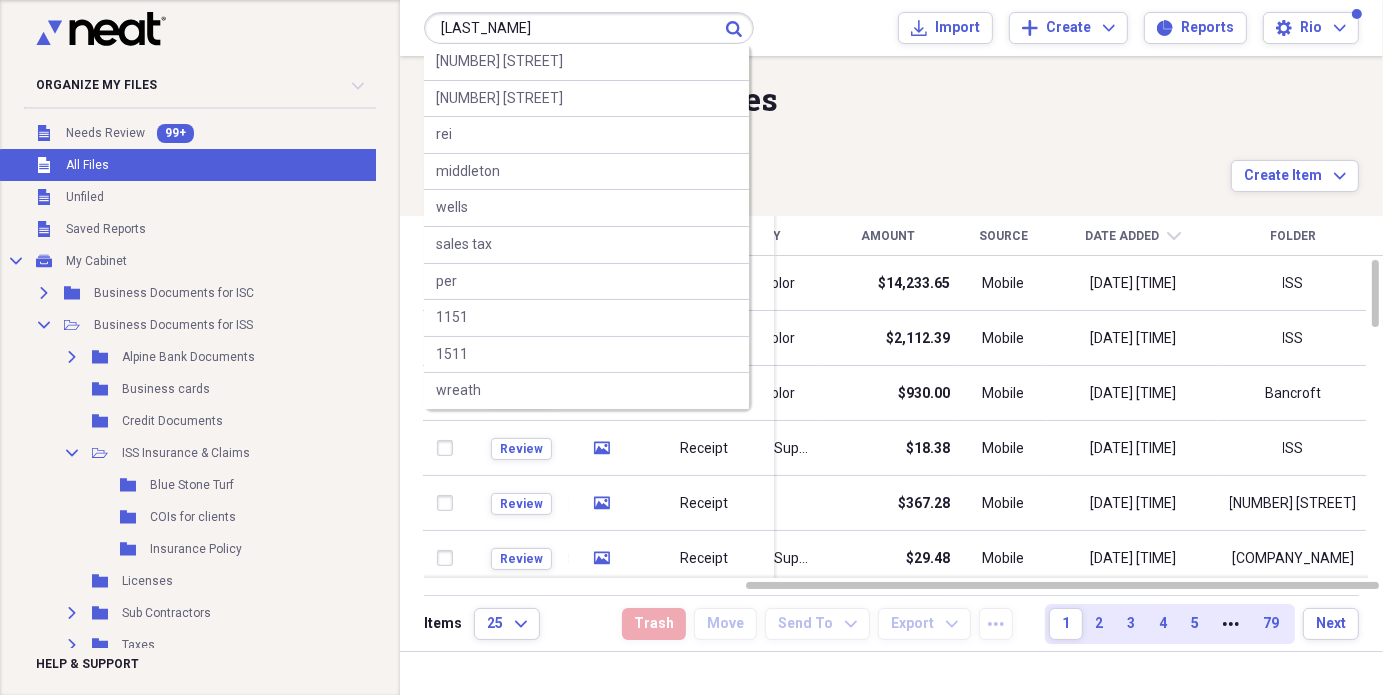 type on "[LAST_NAME]" 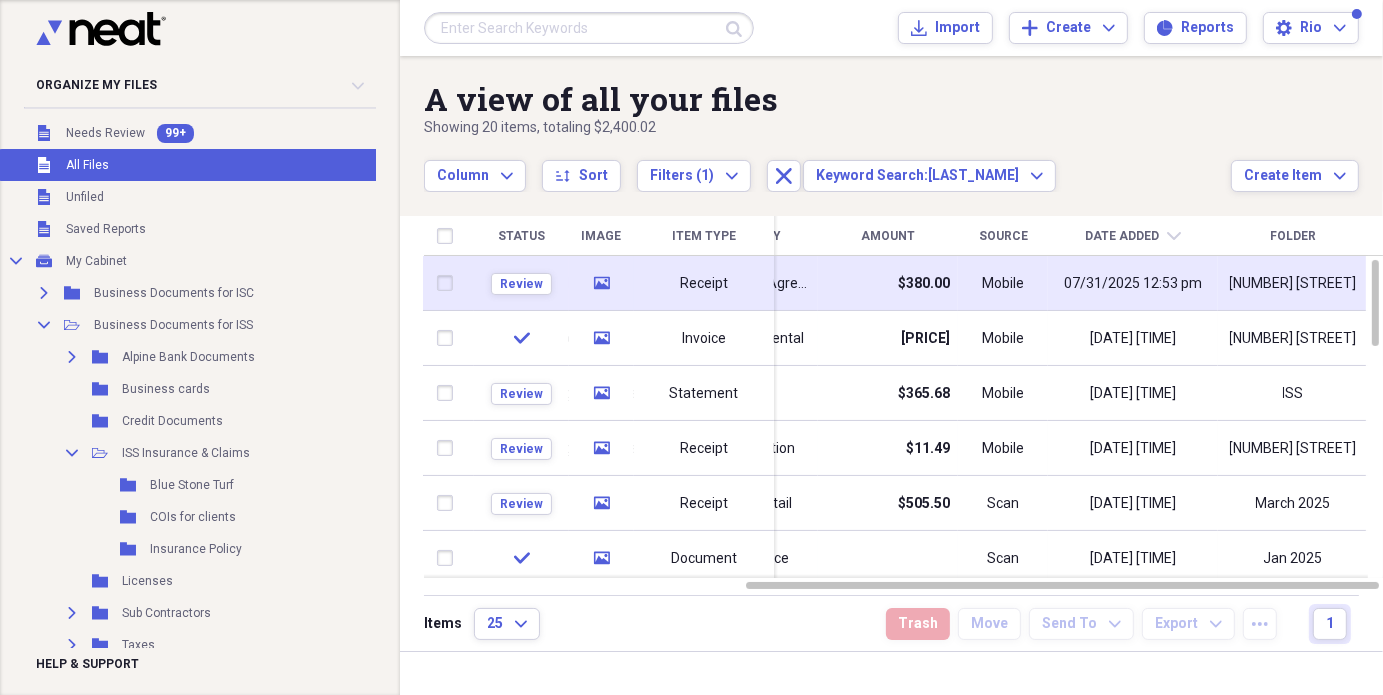 click on "Mobile" at bounding box center [1003, 283] 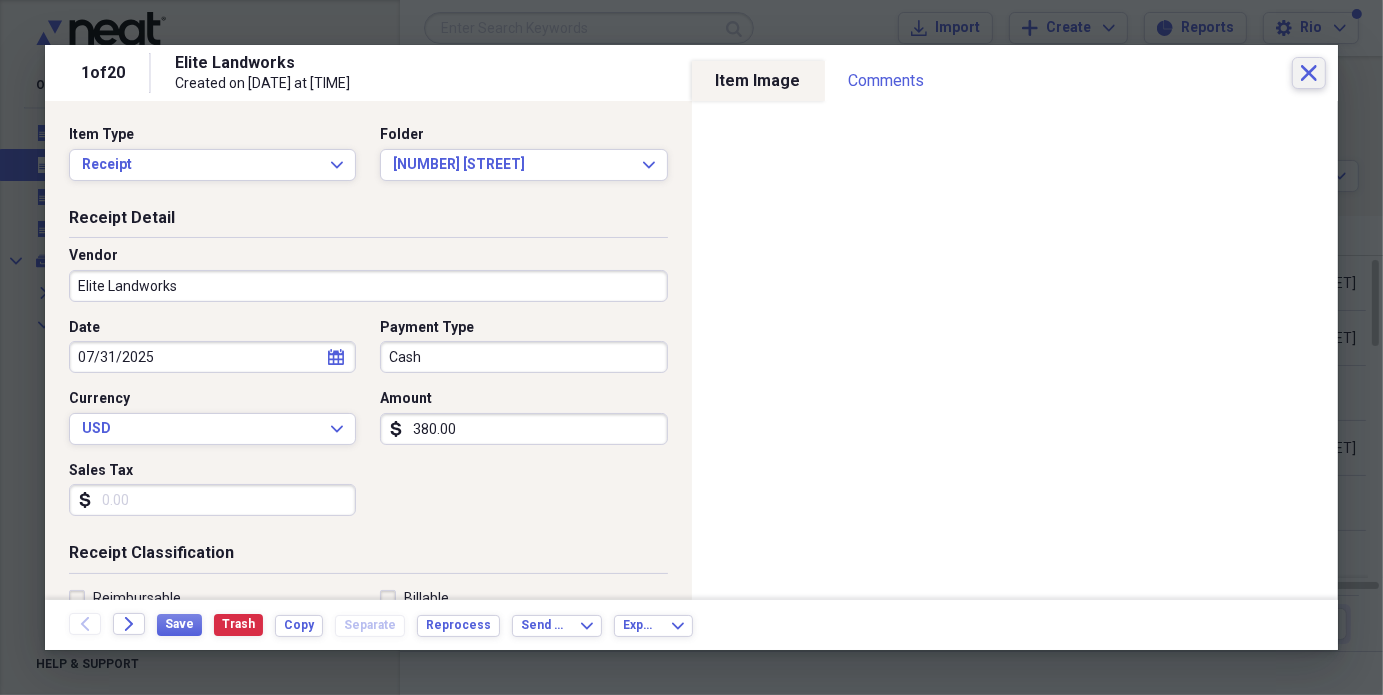 click on "Close" at bounding box center [1309, 73] 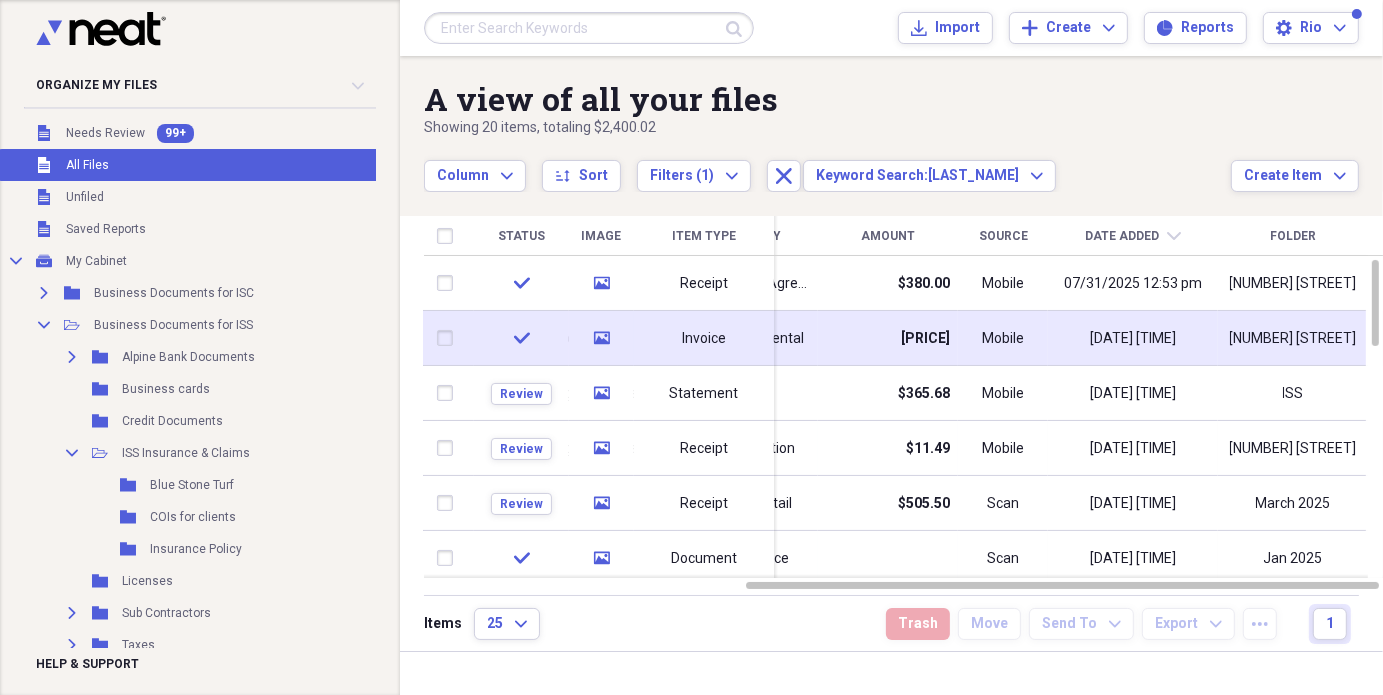 click on "Mobile" at bounding box center [1003, 338] 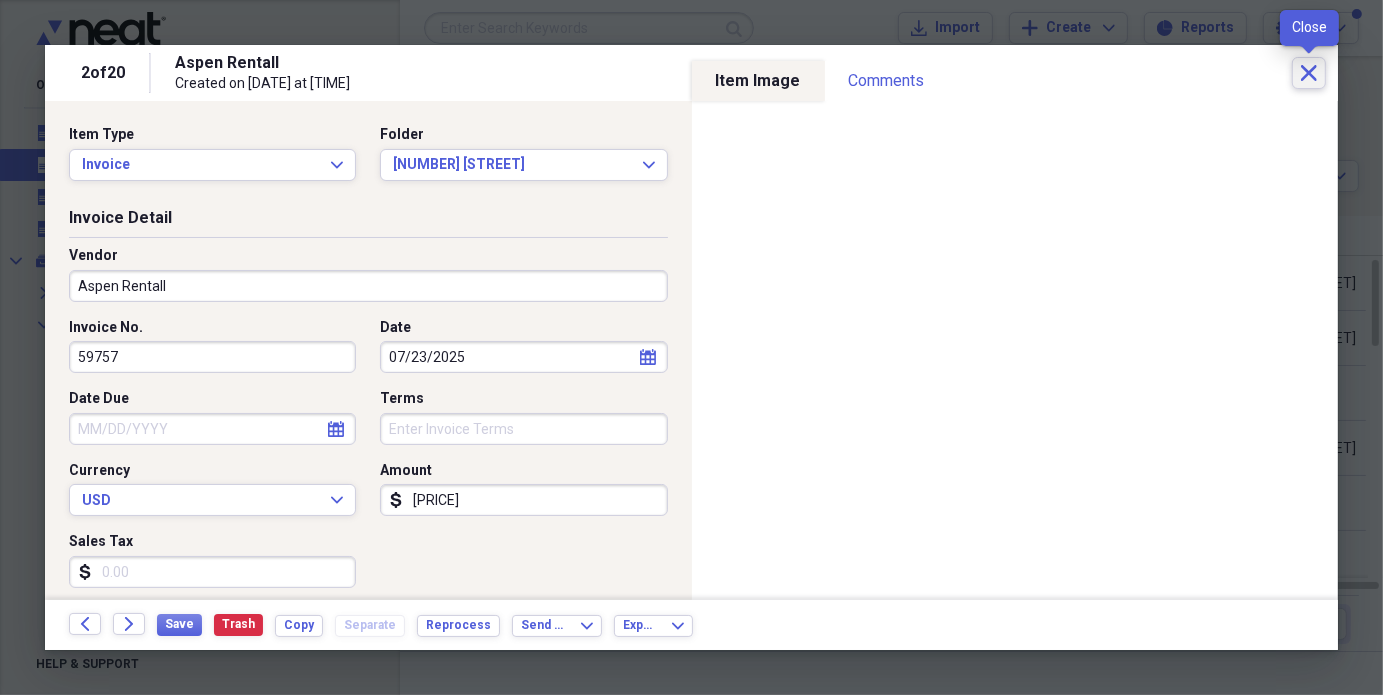 click on "Close" at bounding box center [1309, 73] 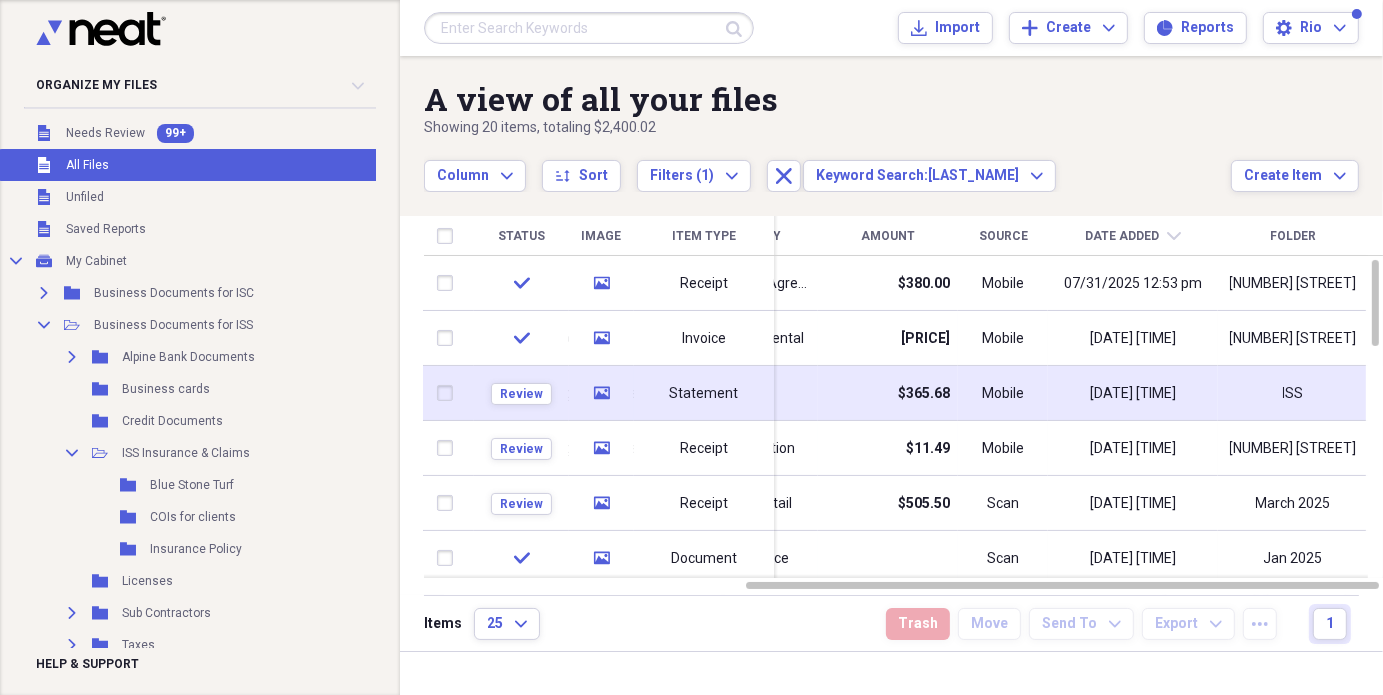 click on "Mobile" at bounding box center [1003, 394] 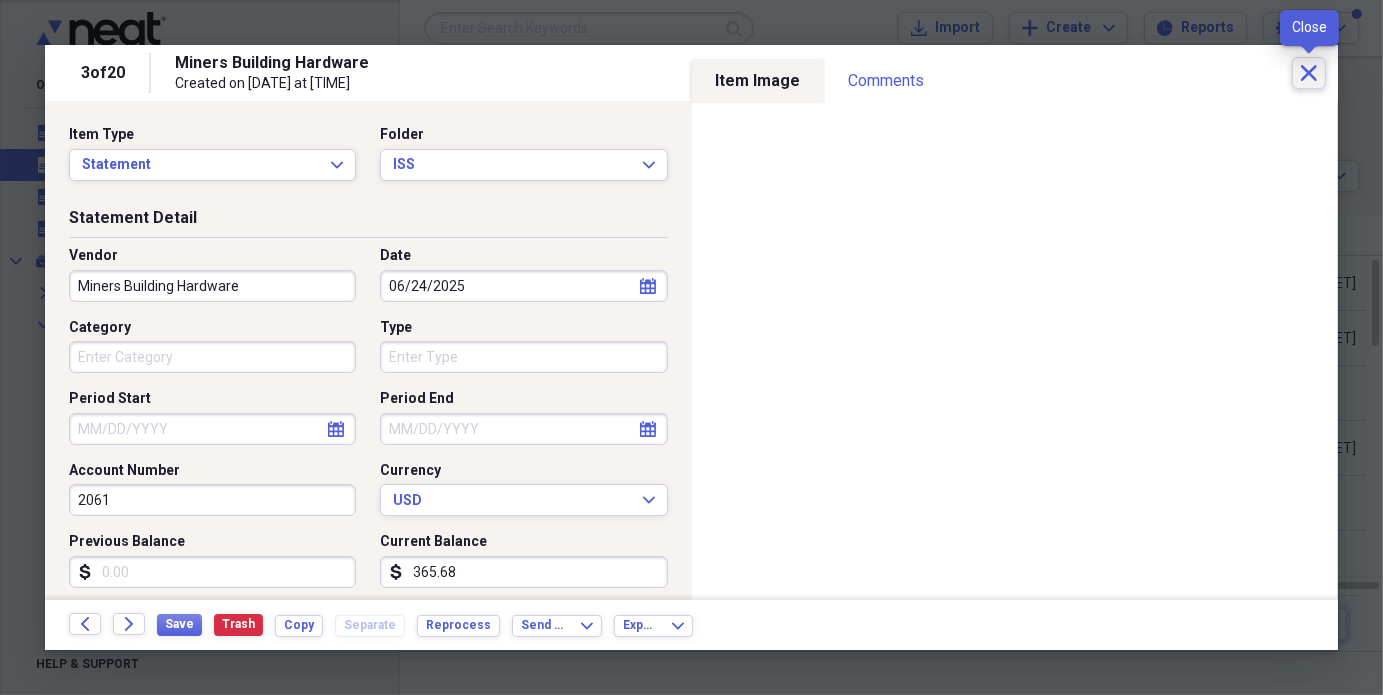 click on "Close" at bounding box center (1309, 73) 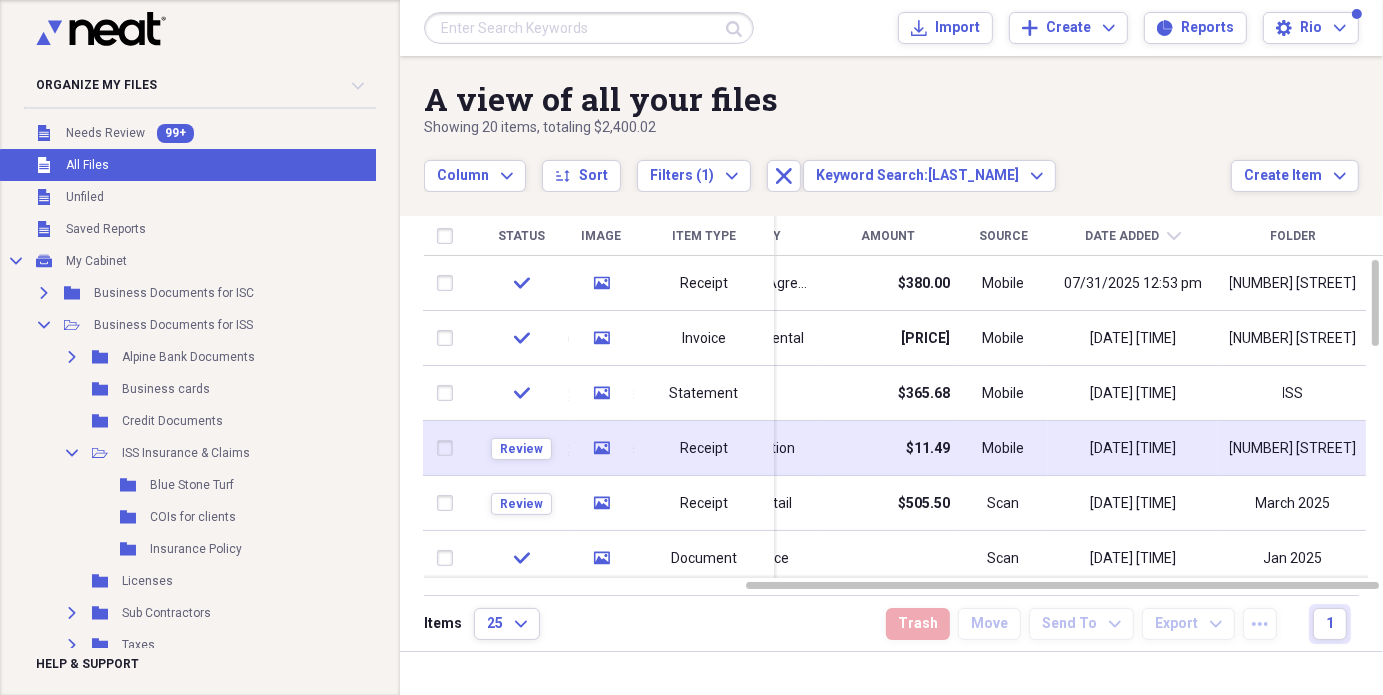 click on "Mobile" at bounding box center (1003, 449) 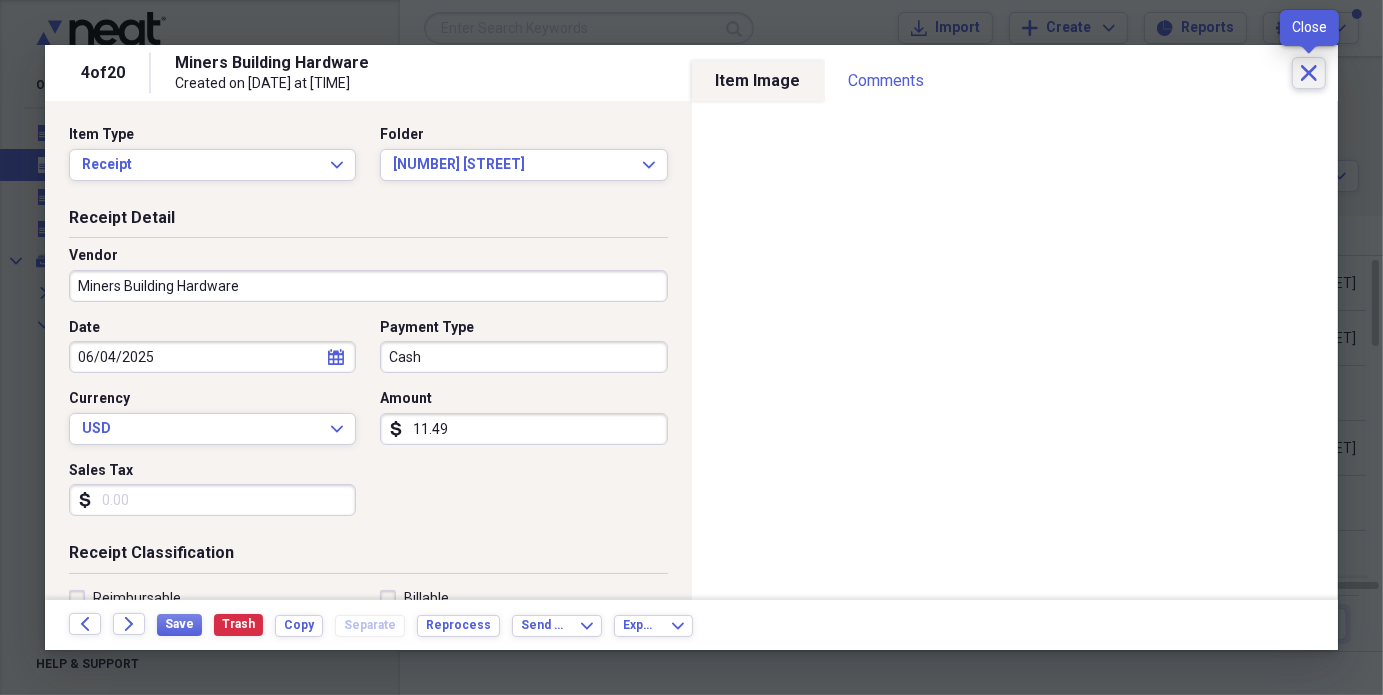 click 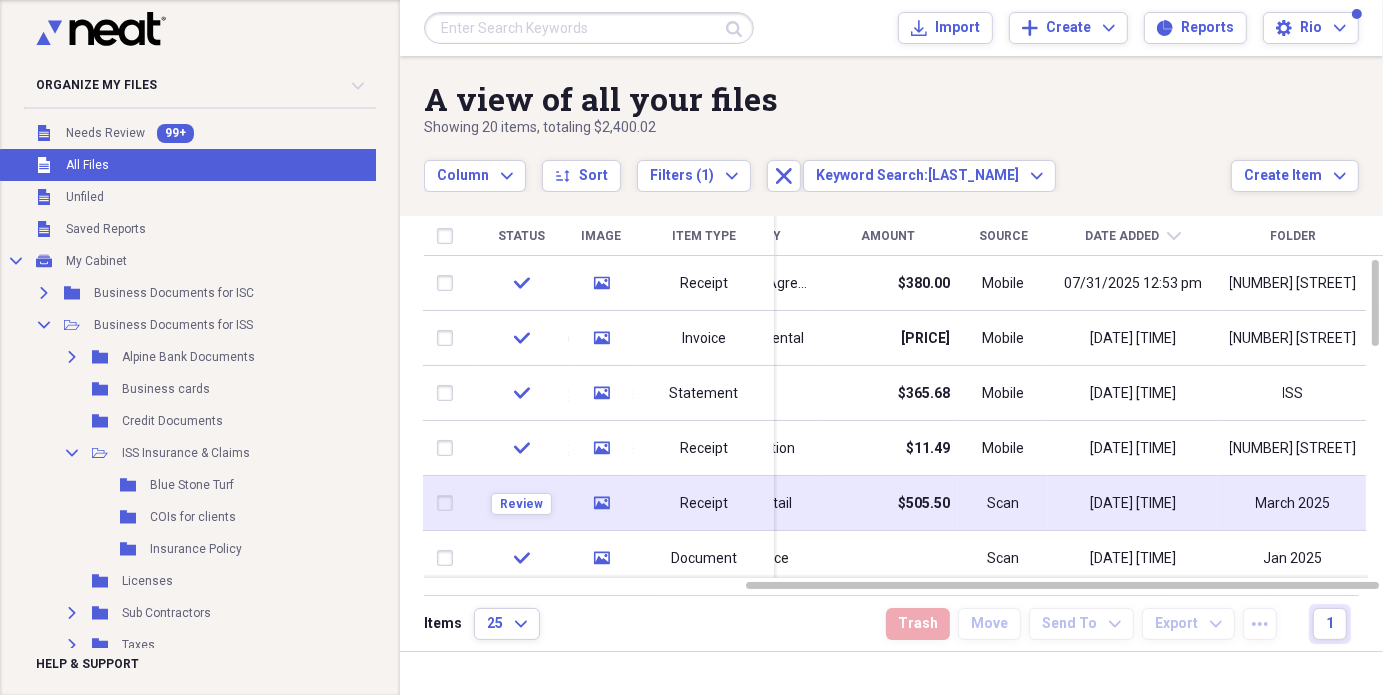 click on "[DATE] [TIME]" at bounding box center (1133, 503) 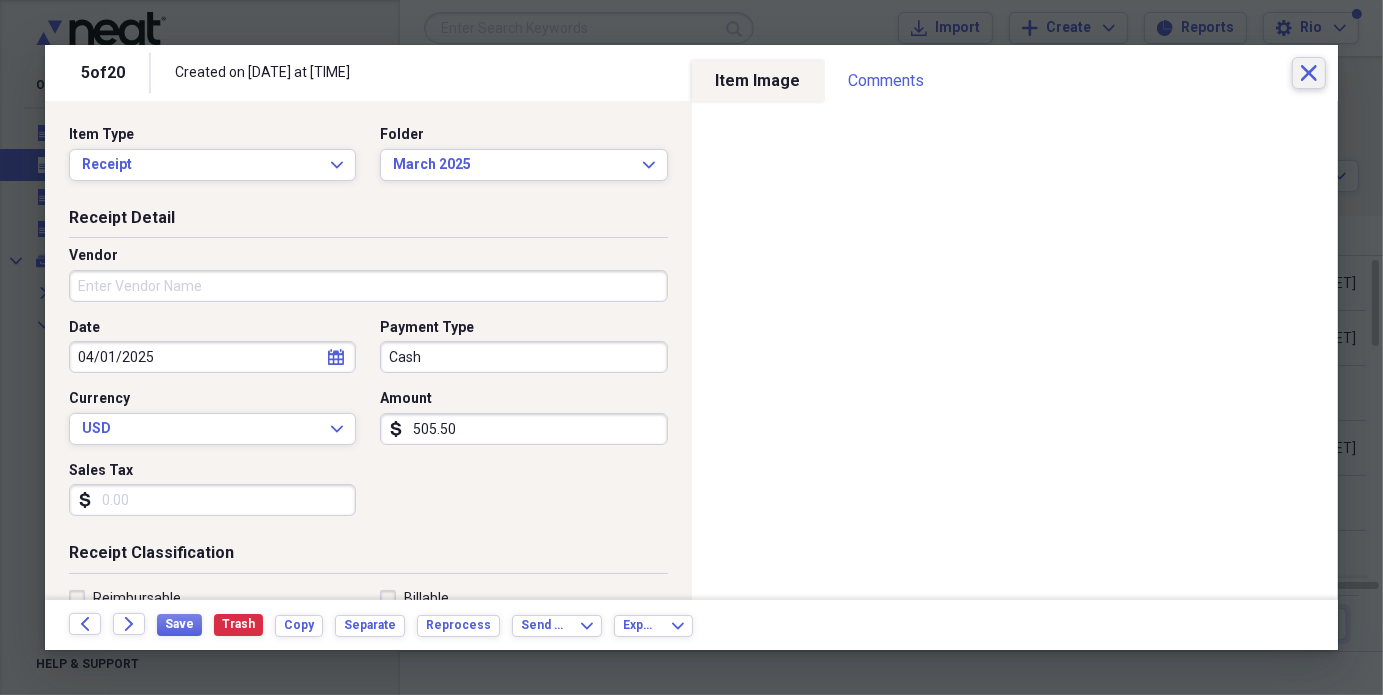click 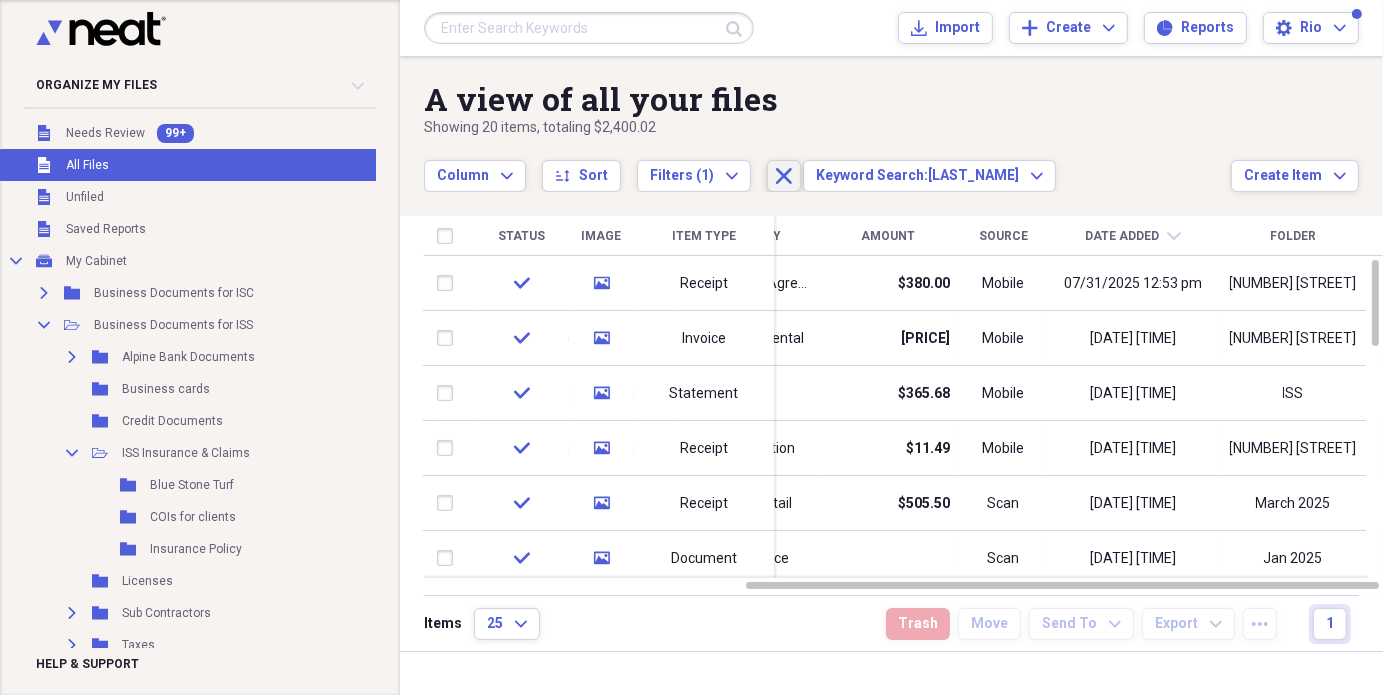 click on "Close" 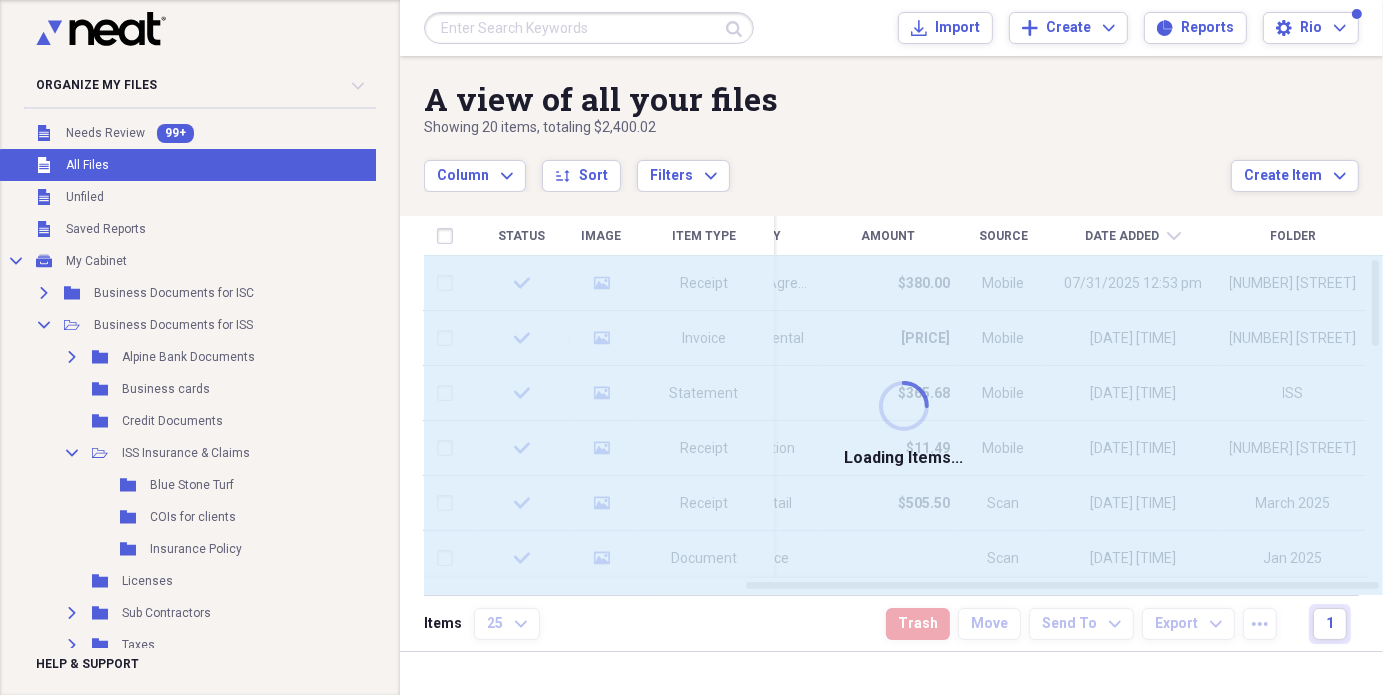 click at bounding box center [589, 28] 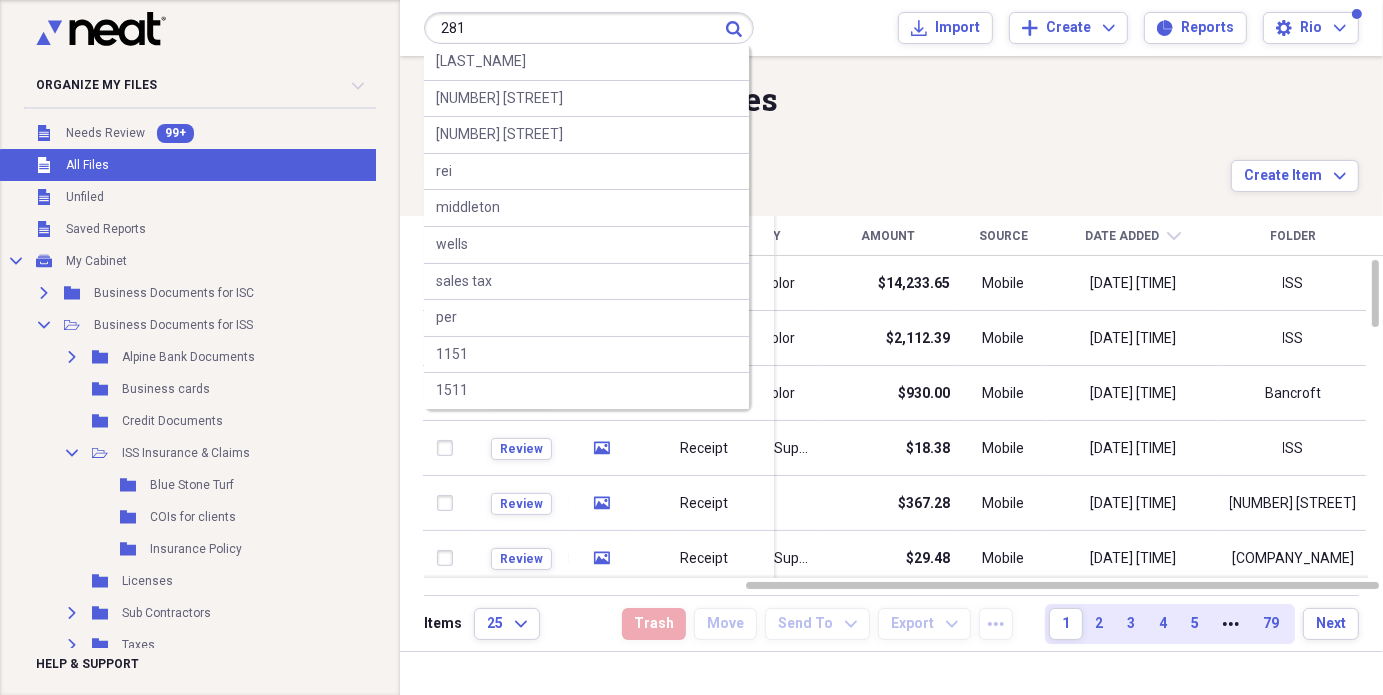 type on "281" 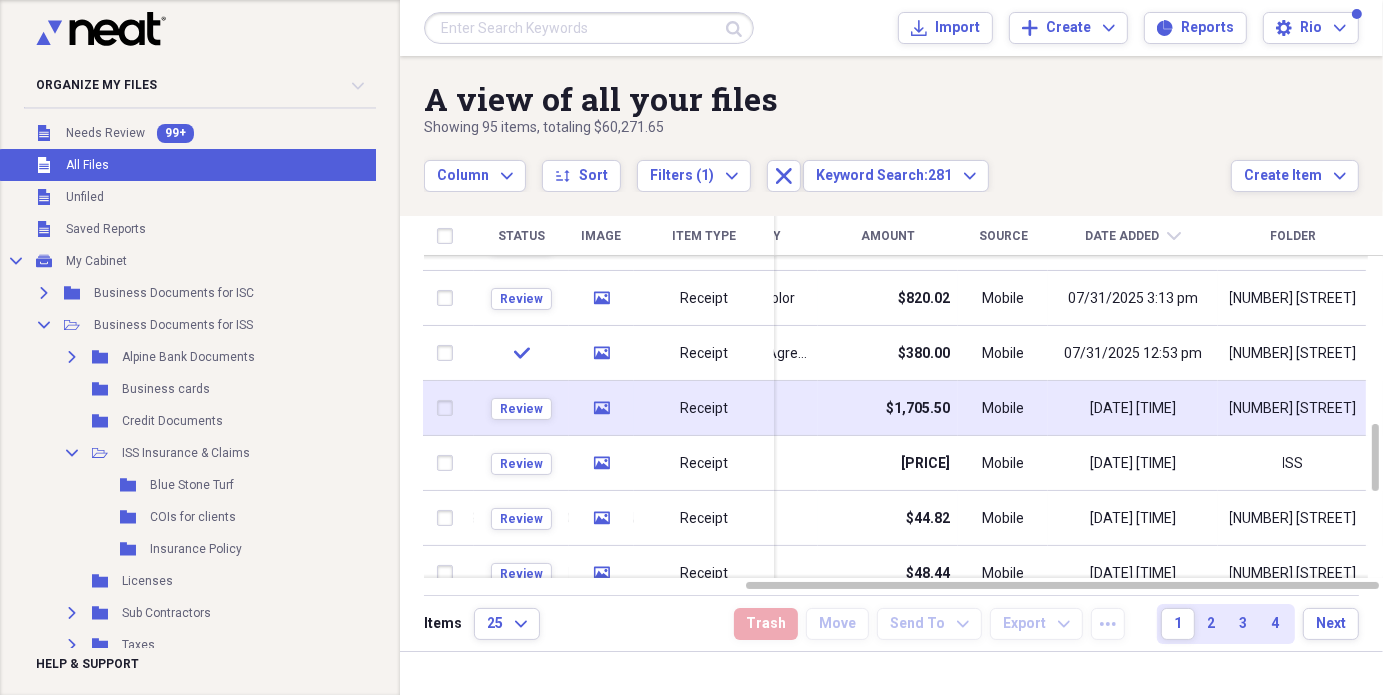 click on "$1,705.50" at bounding box center [918, 409] 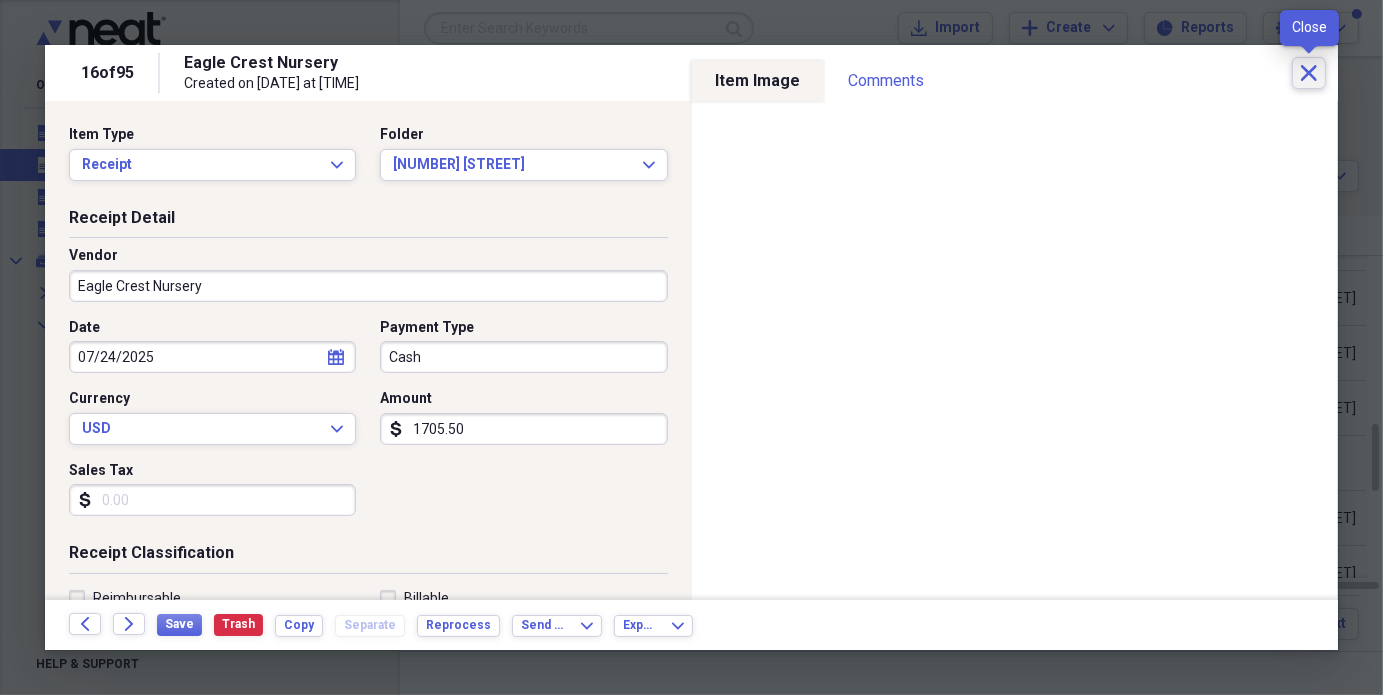 click 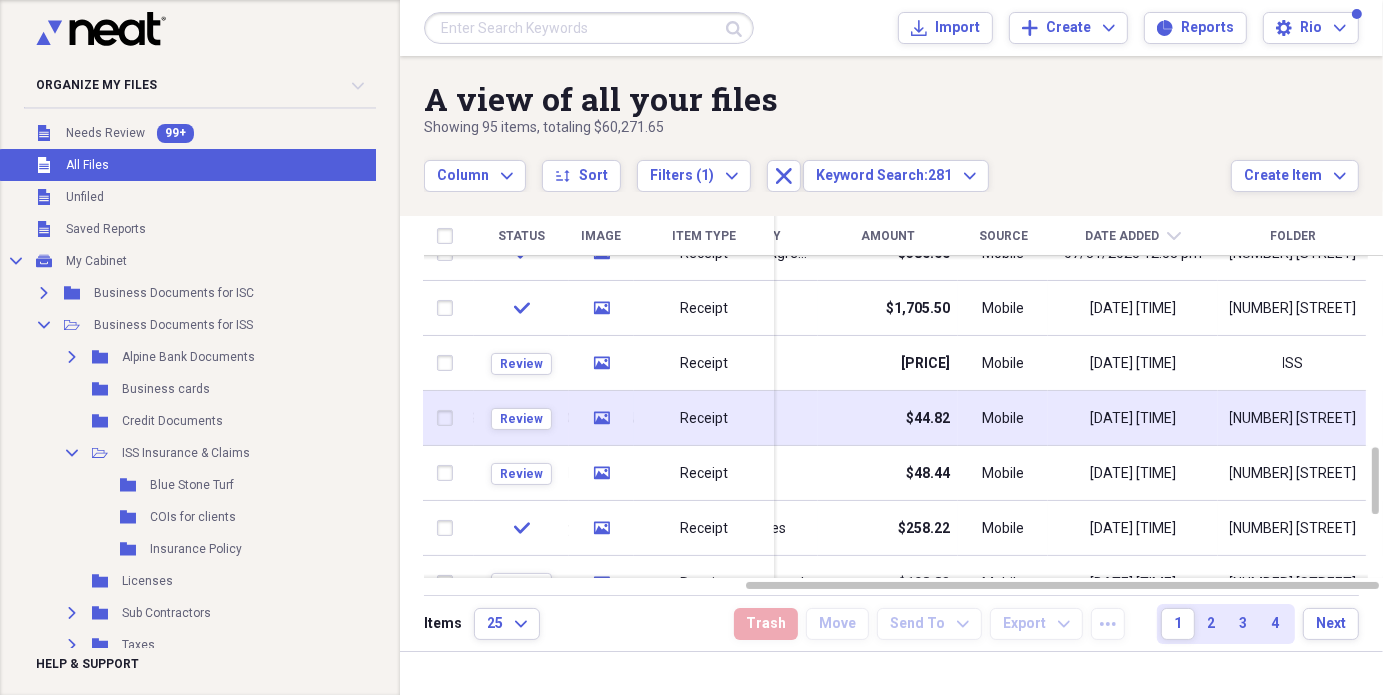 click on "$44.82" at bounding box center (928, 419) 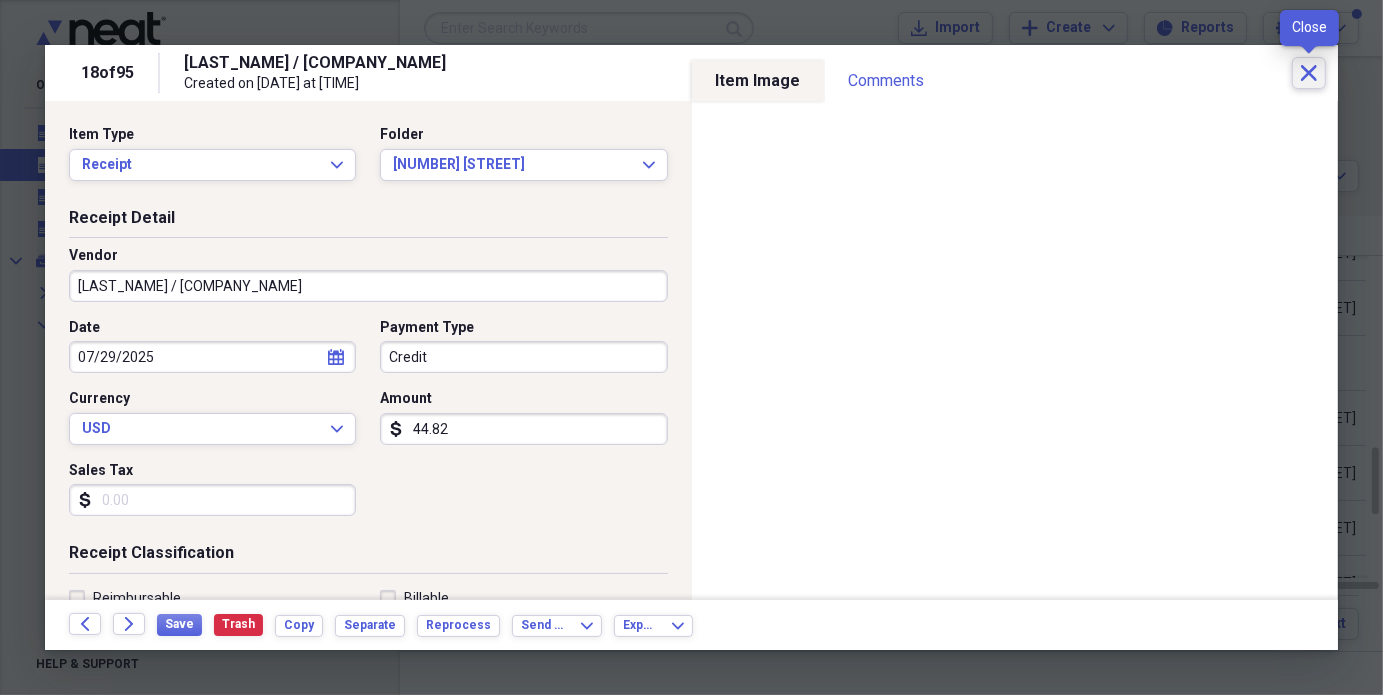 click on "Close" 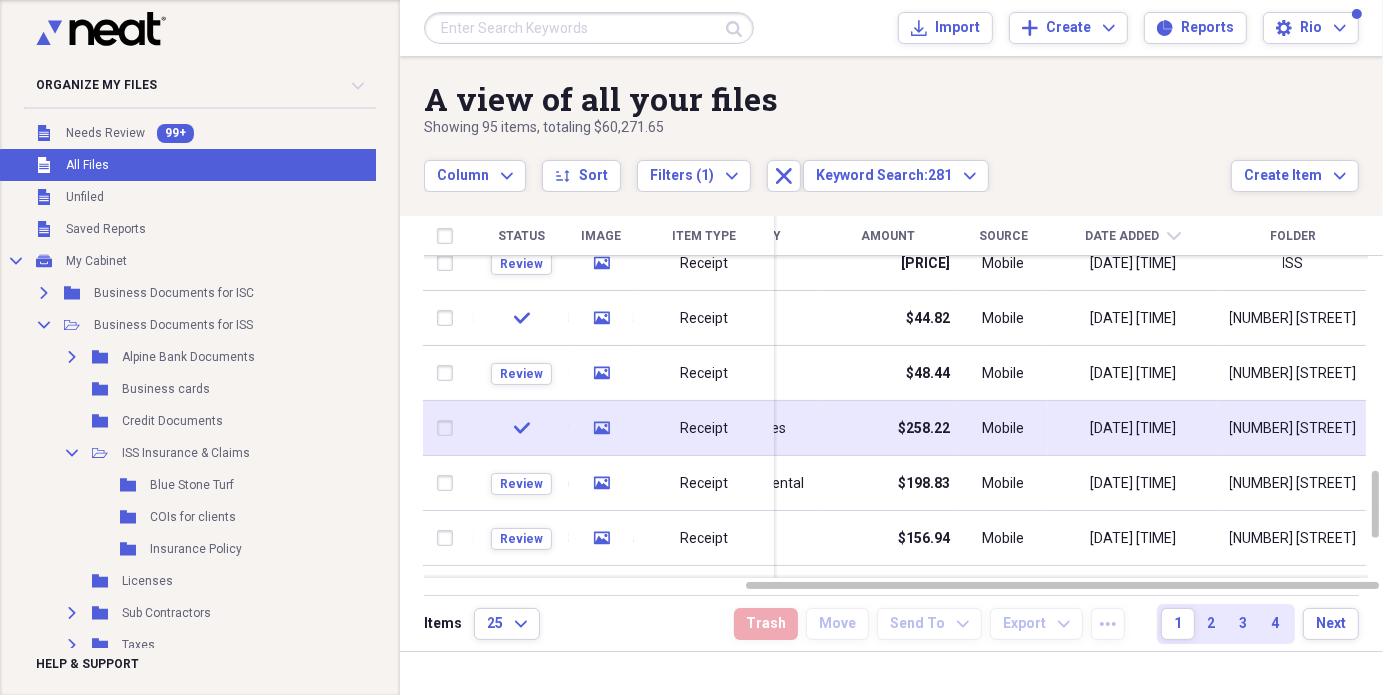 click on "Mobile" at bounding box center (1003, 428) 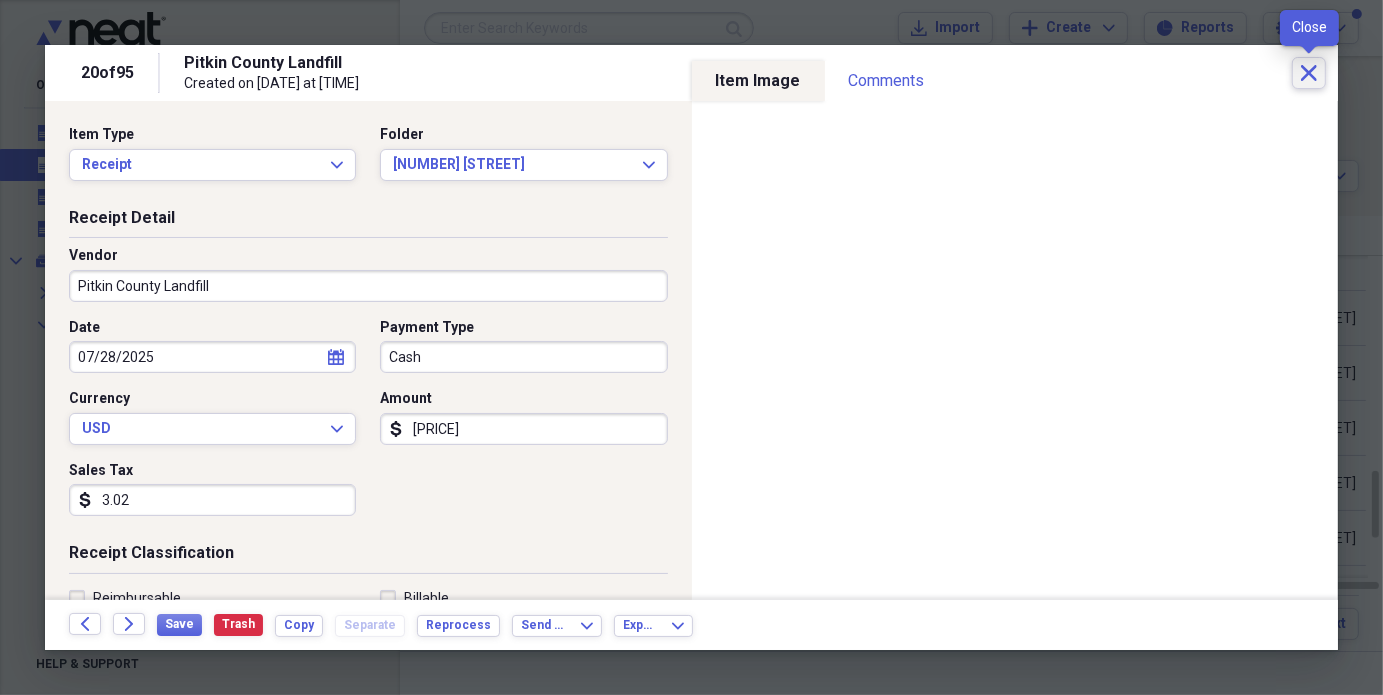 click 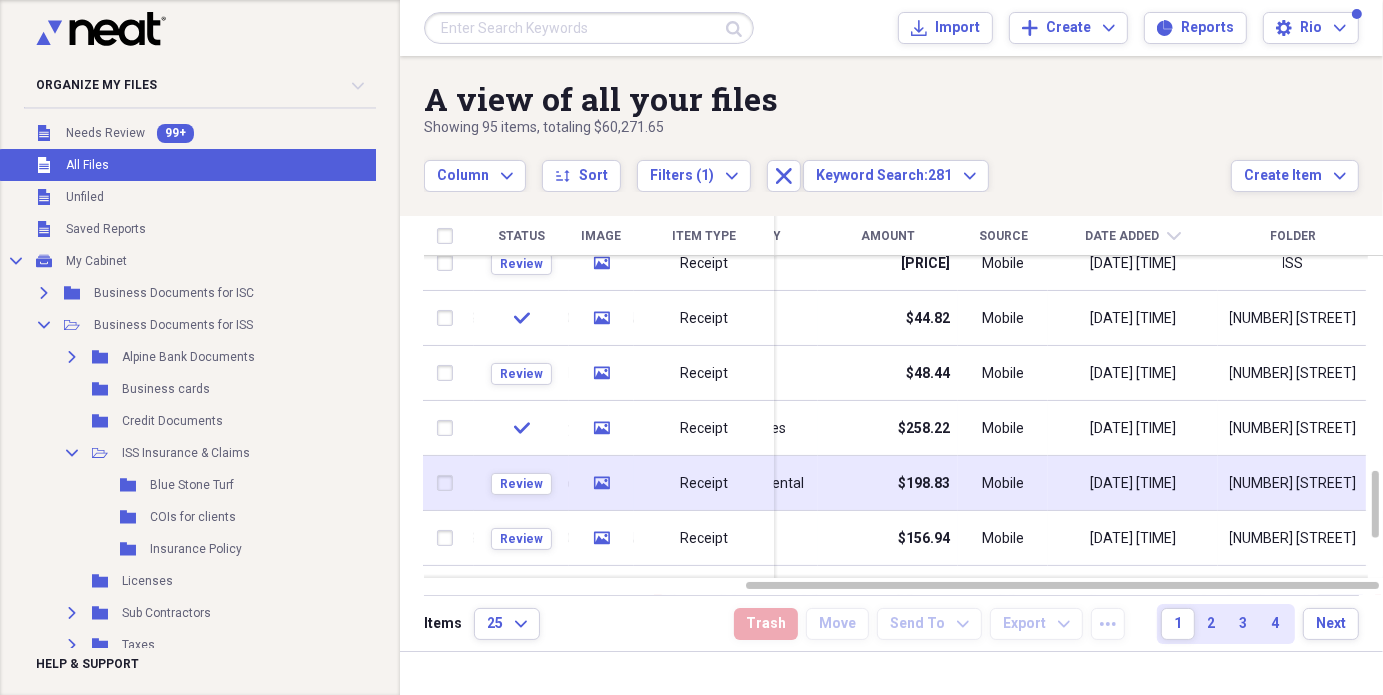 click on "[DATE] [TIME]" at bounding box center (1133, 484) 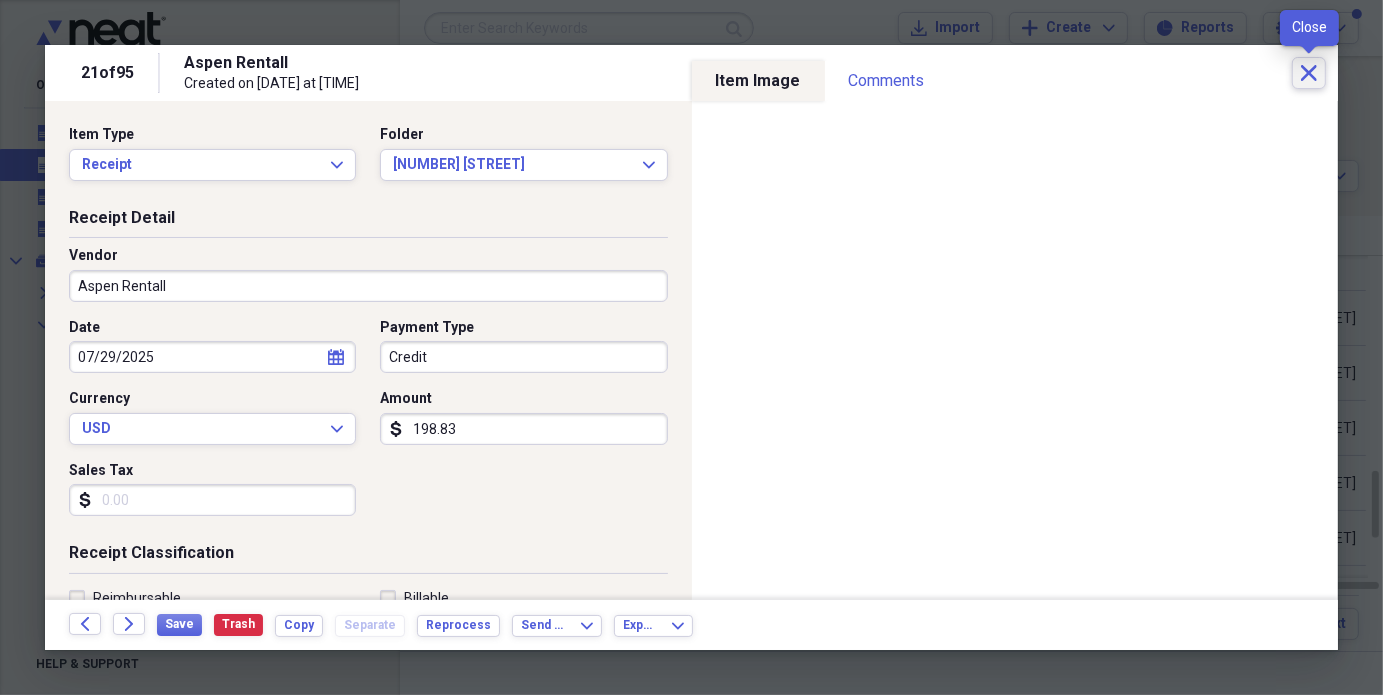 click 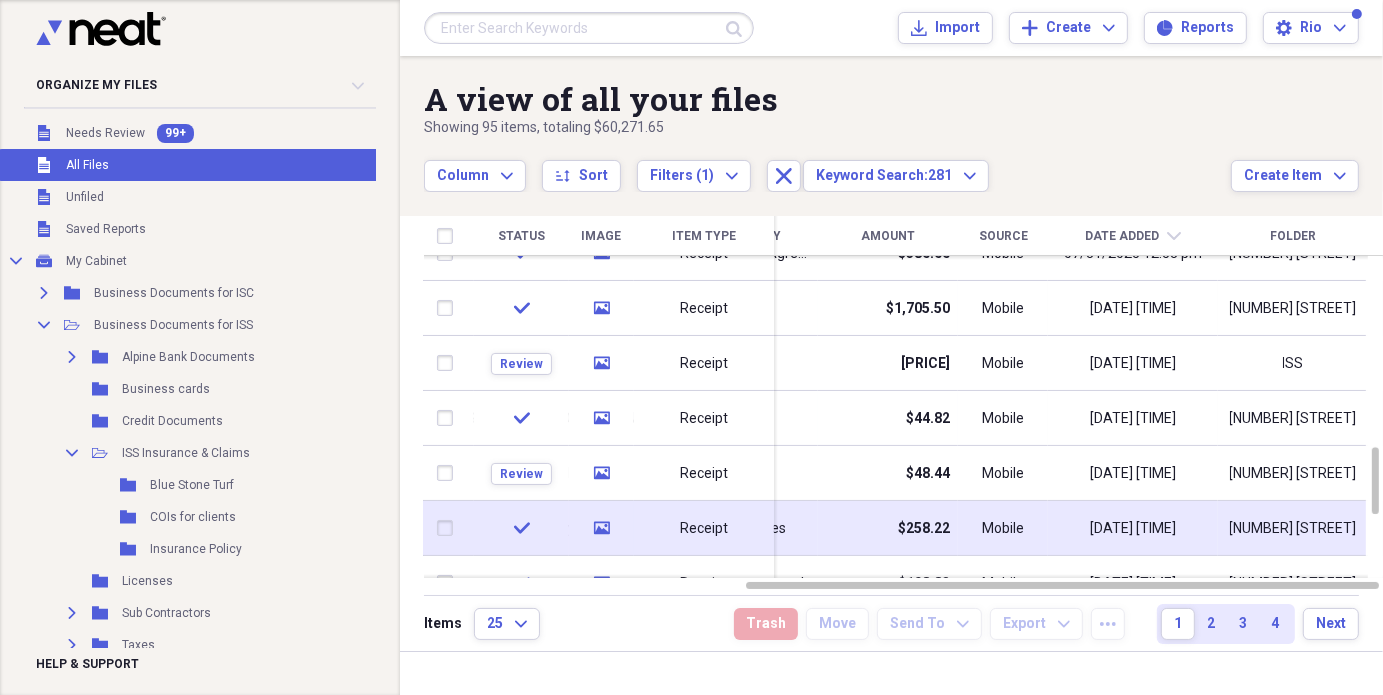 click on "$258.22" at bounding box center [888, 528] 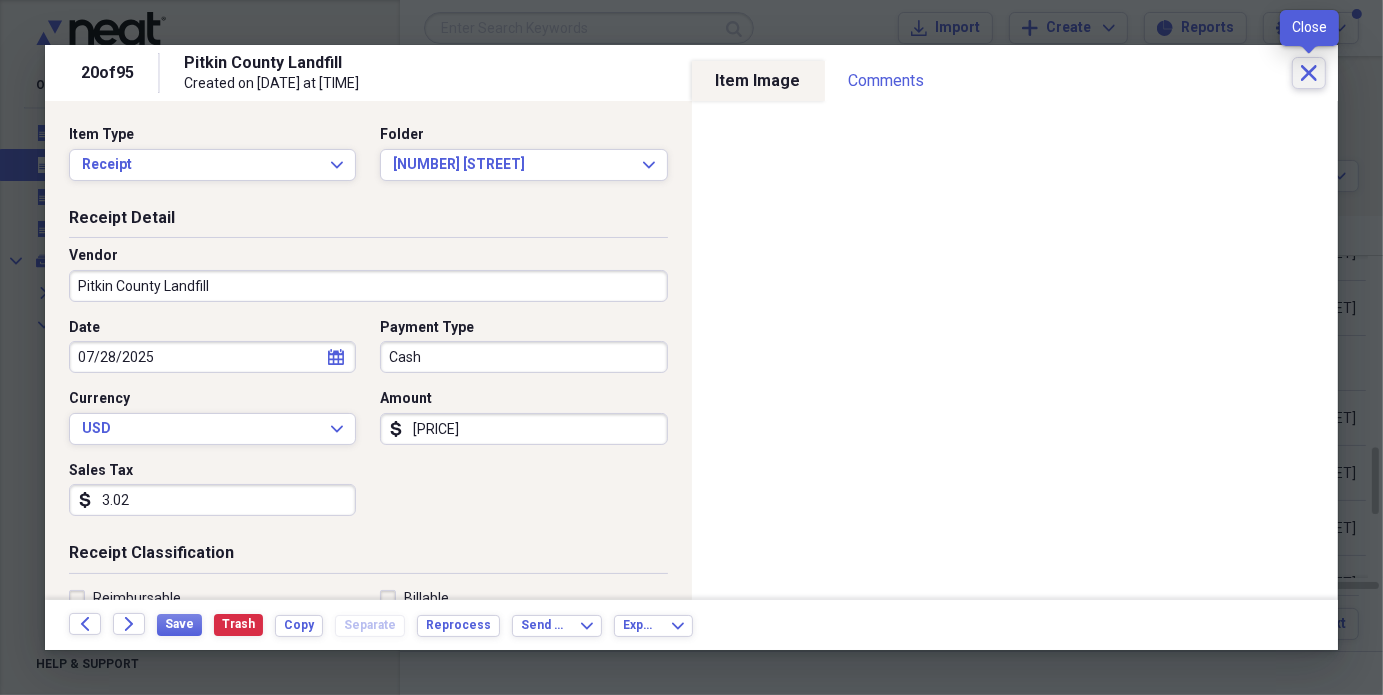 click on "Close" at bounding box center [1309, 73] 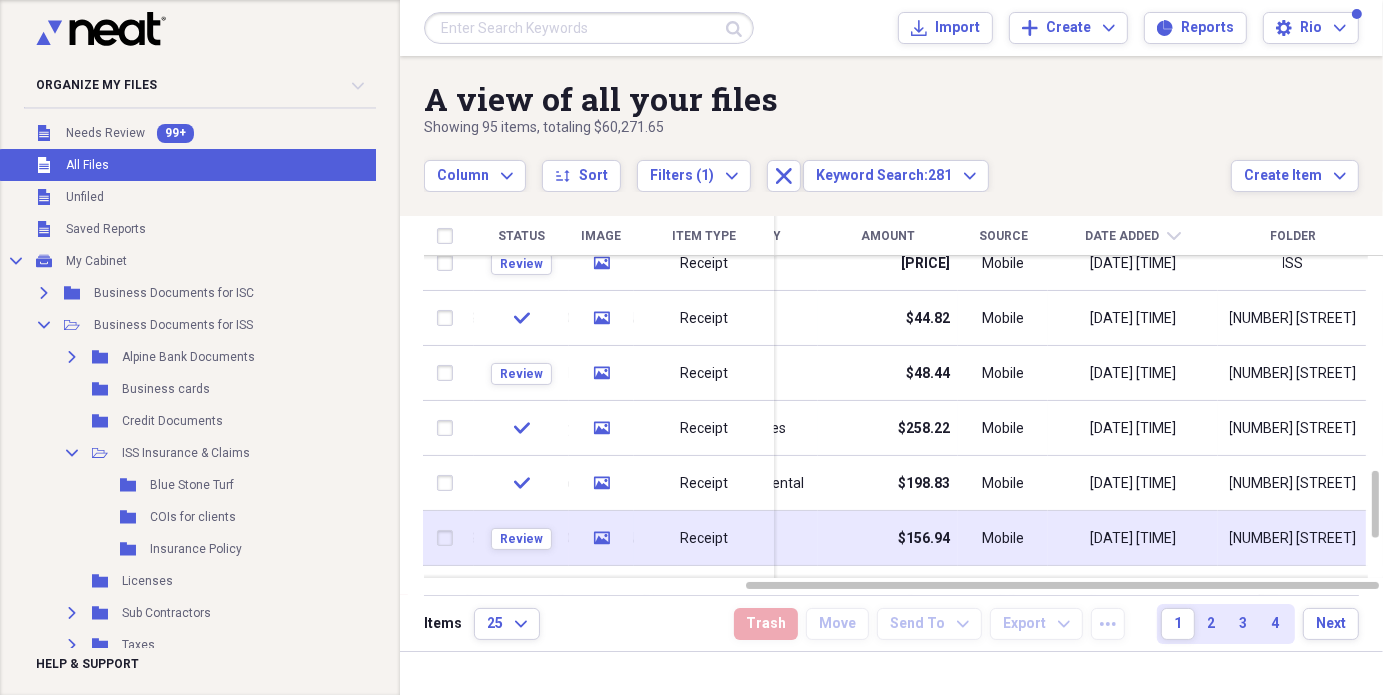 click on "$156.94" at bounding box center (924, 539) 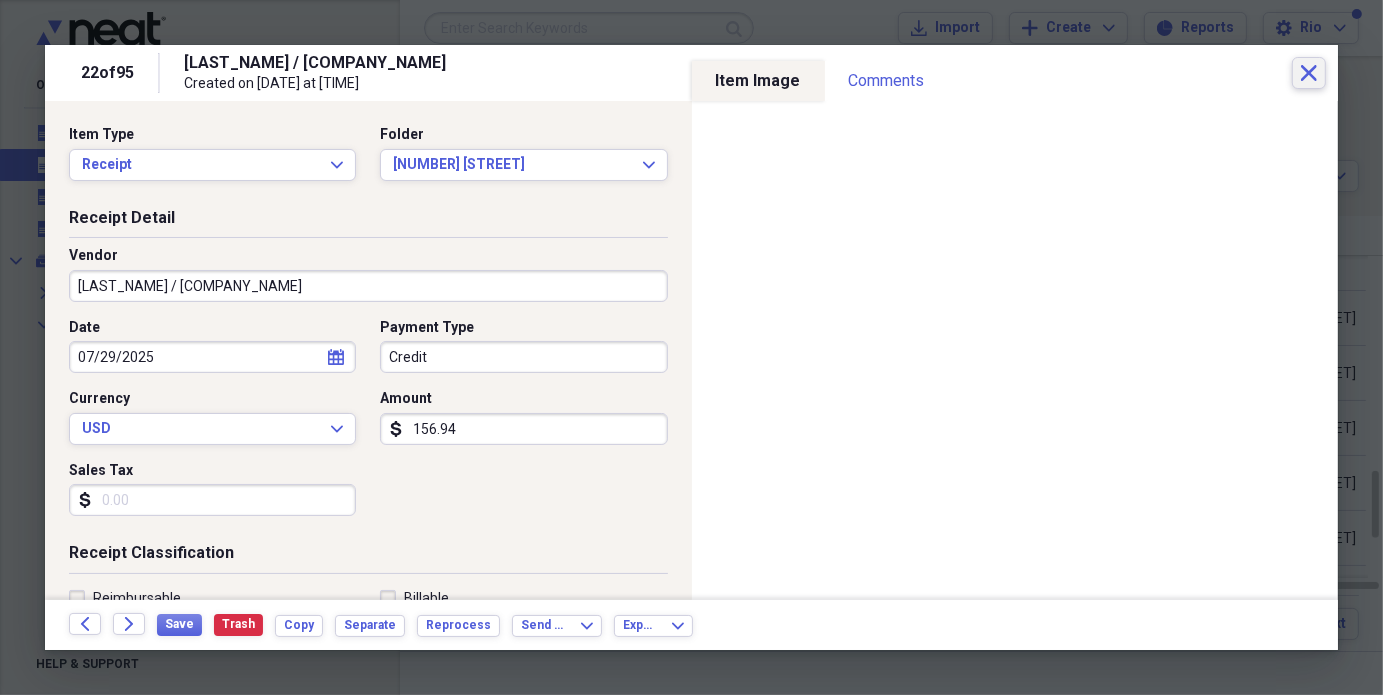 click on "Close" 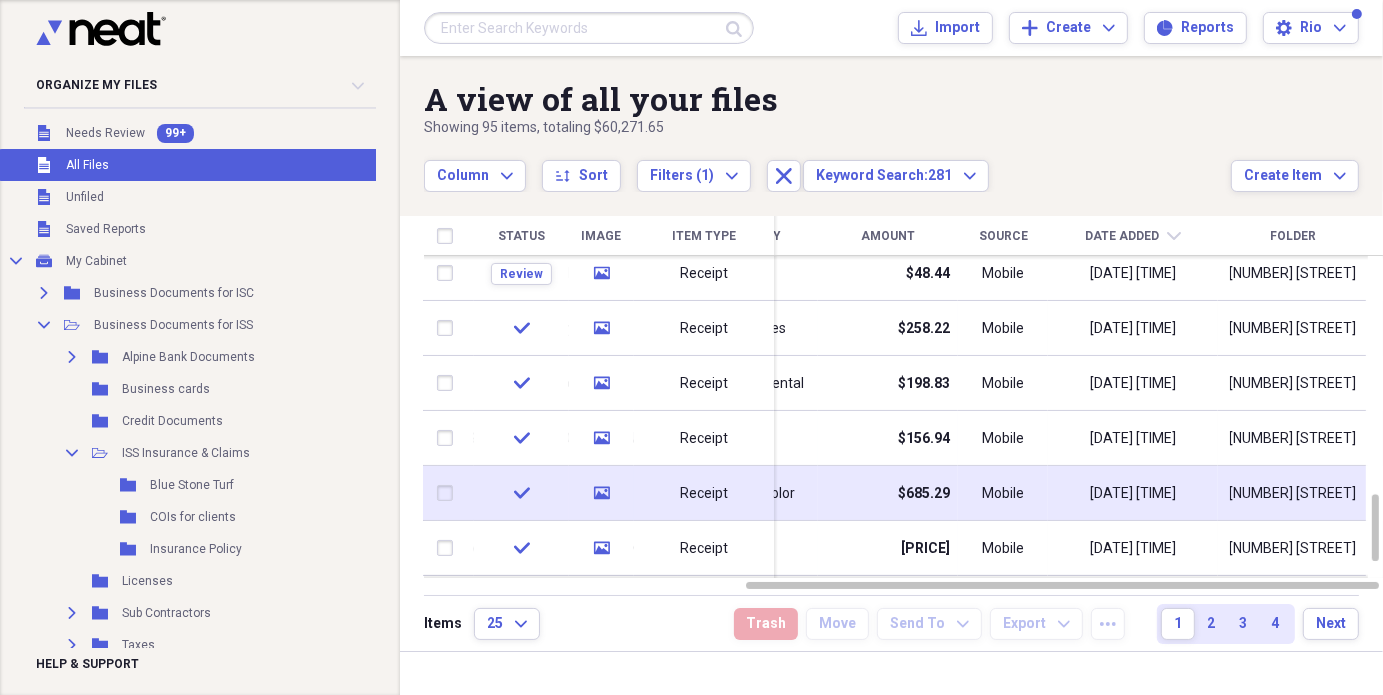 click on "$685.29" at bounding box center [924, 494] 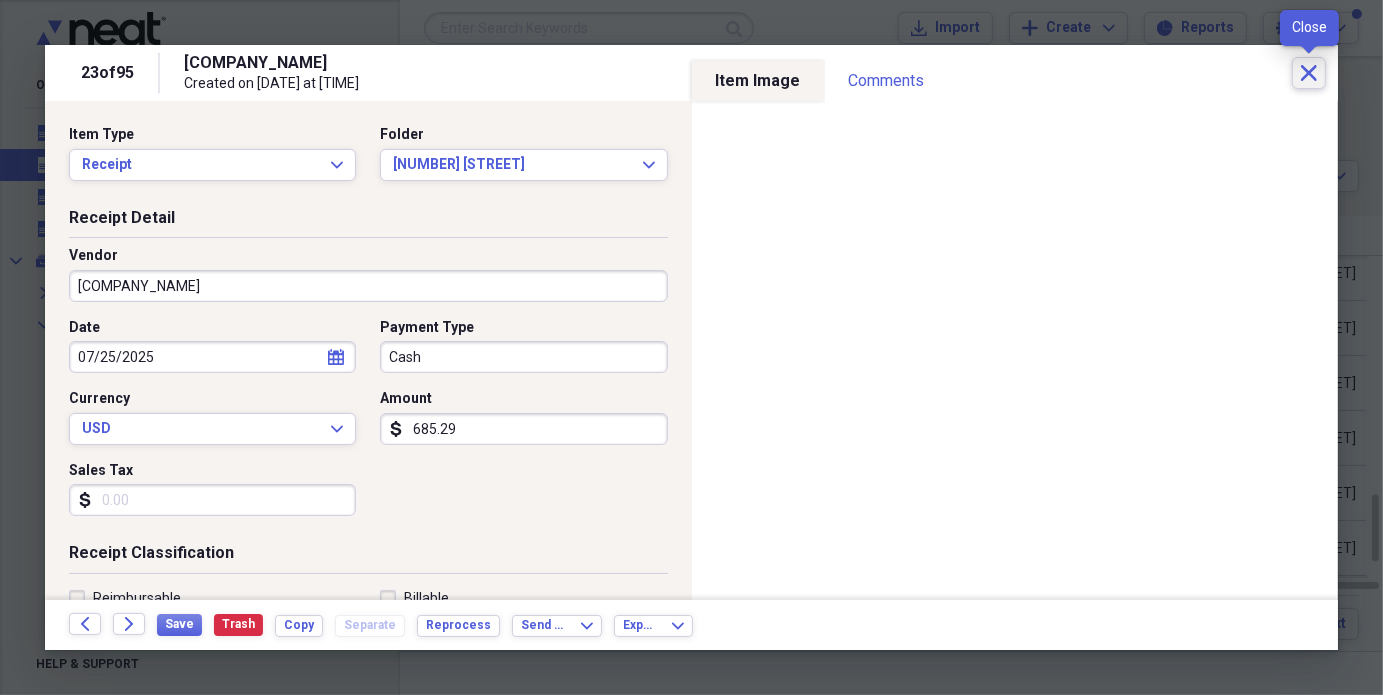 click on "Close" 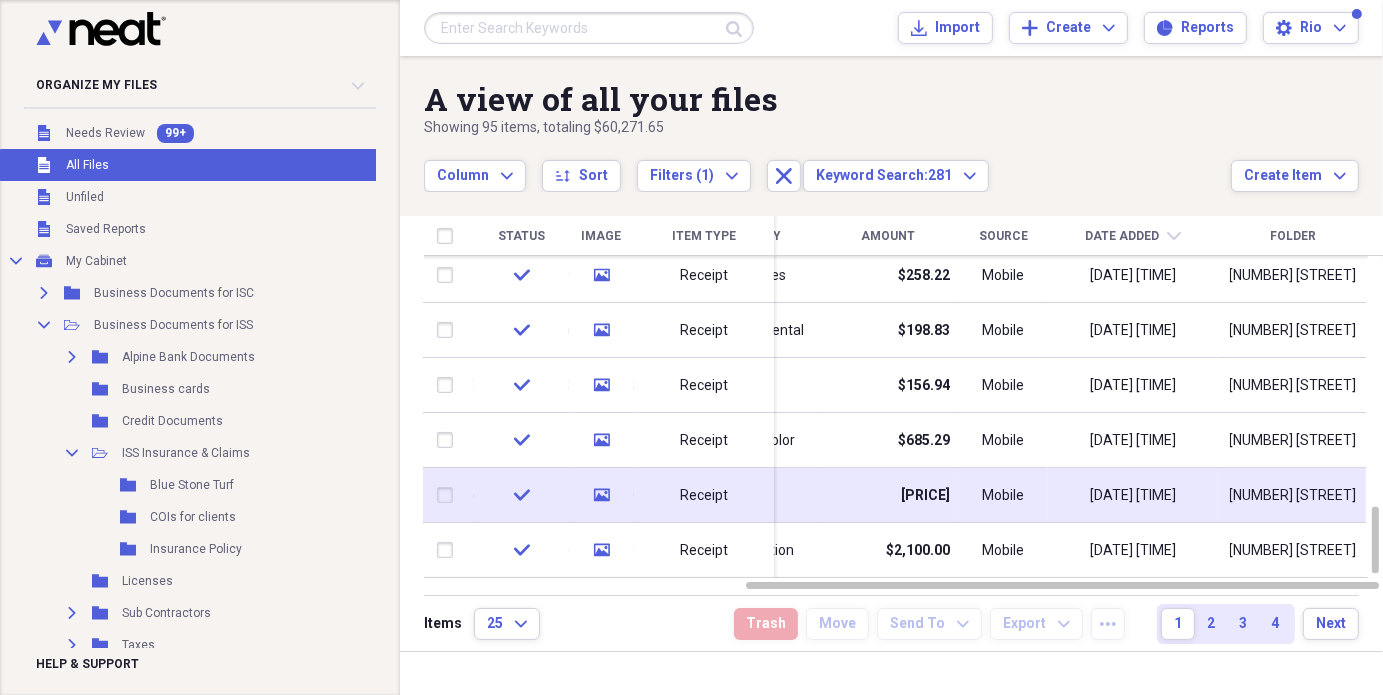 click on "Mobile" at bounding box center [1003, 496] 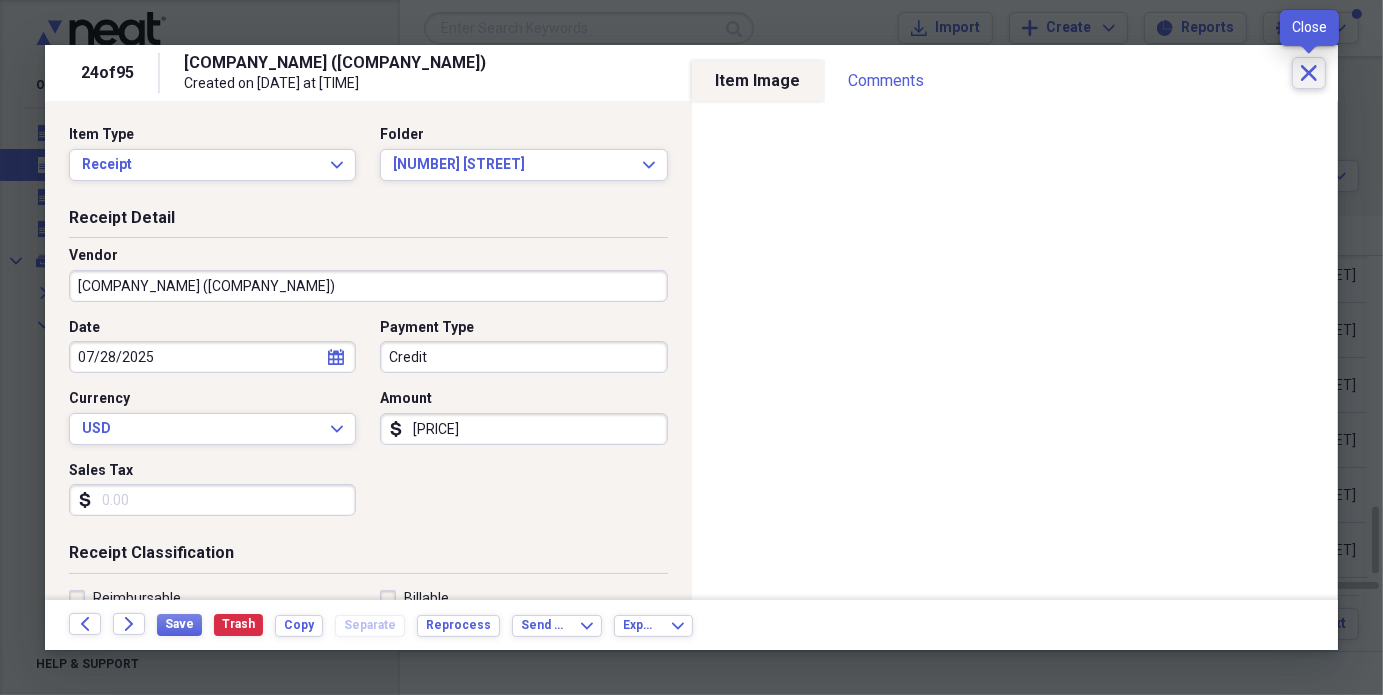 click on "Close" at bounding box center [1309, 73] 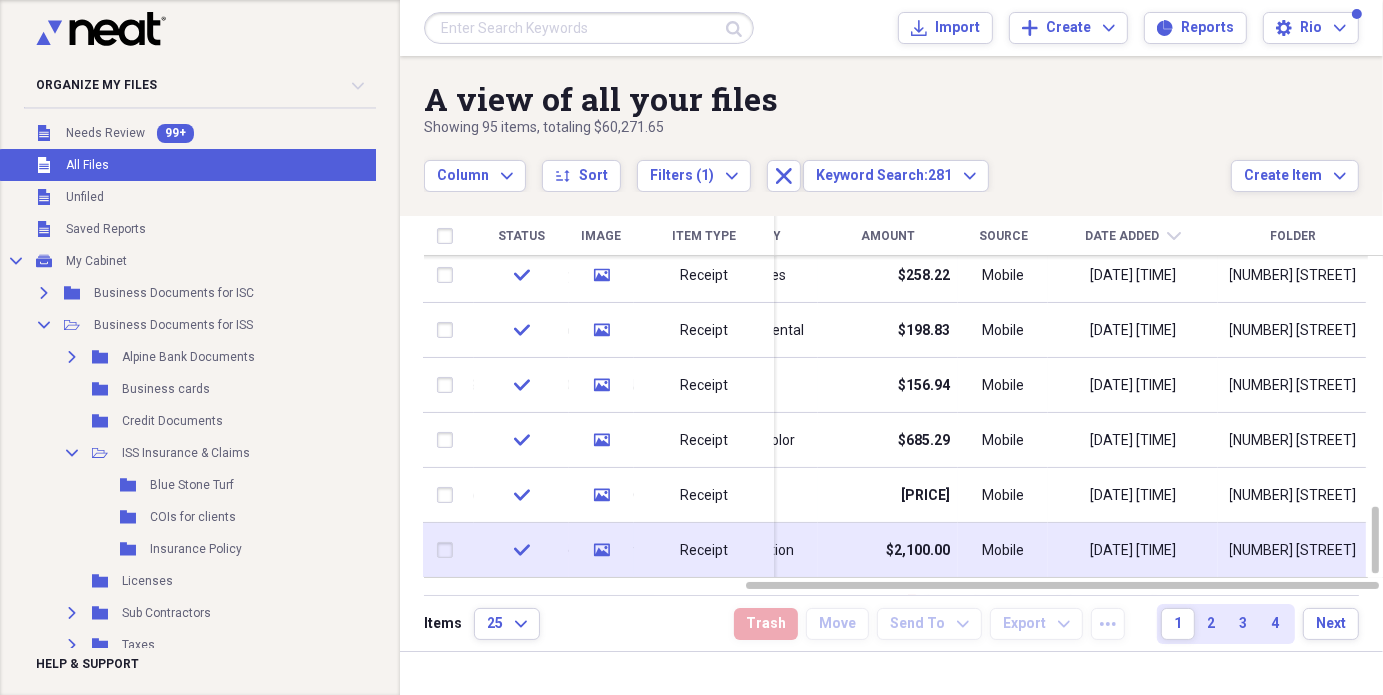 click on "$2,100.00" at bounding box center [918, 551] 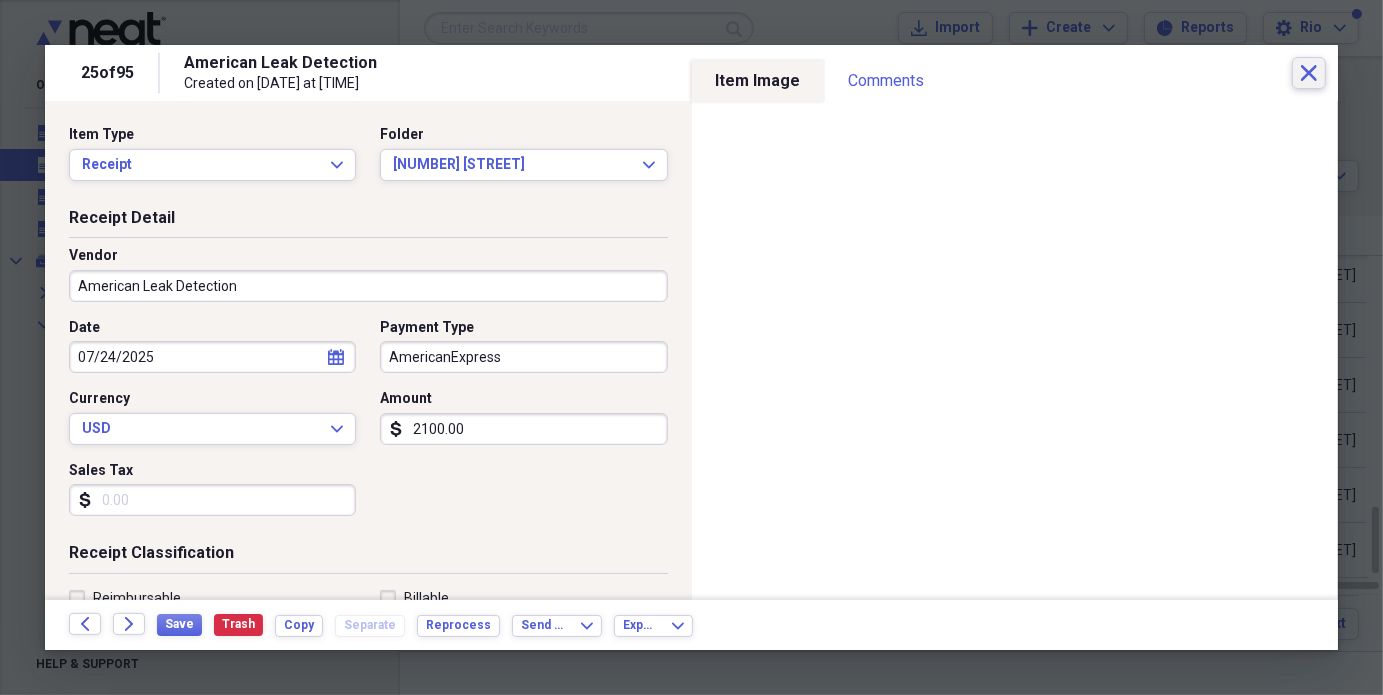 click on "Close" 